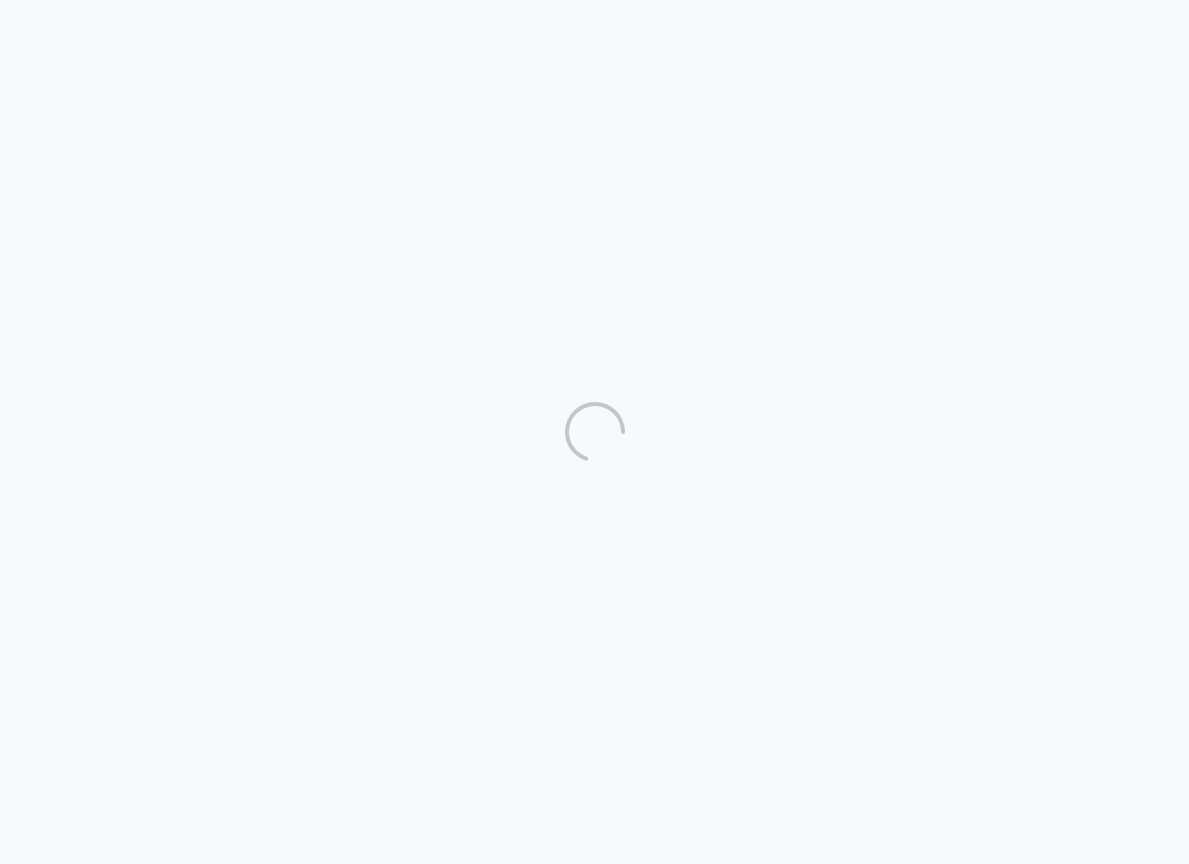 scroll, scrollTop: 0, scrollLeft: 0, axis: both 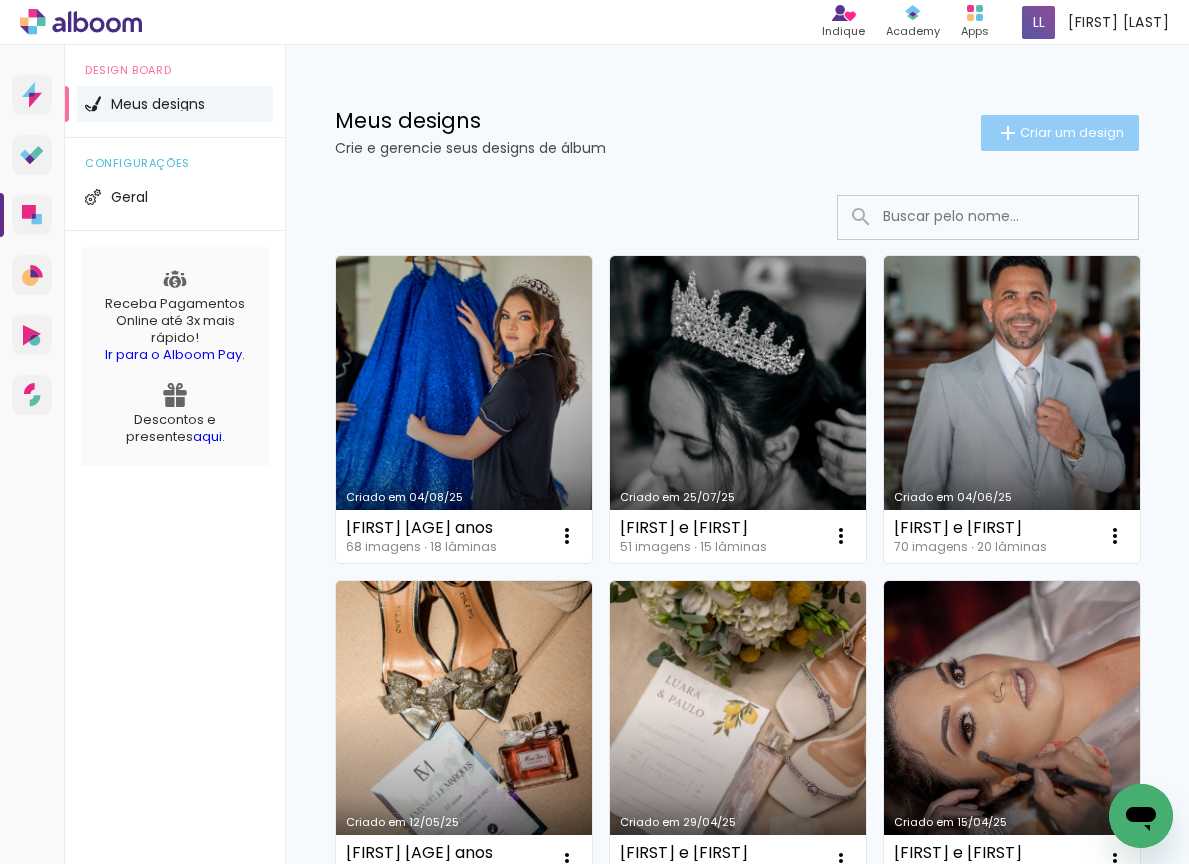 click on "Criar um design" 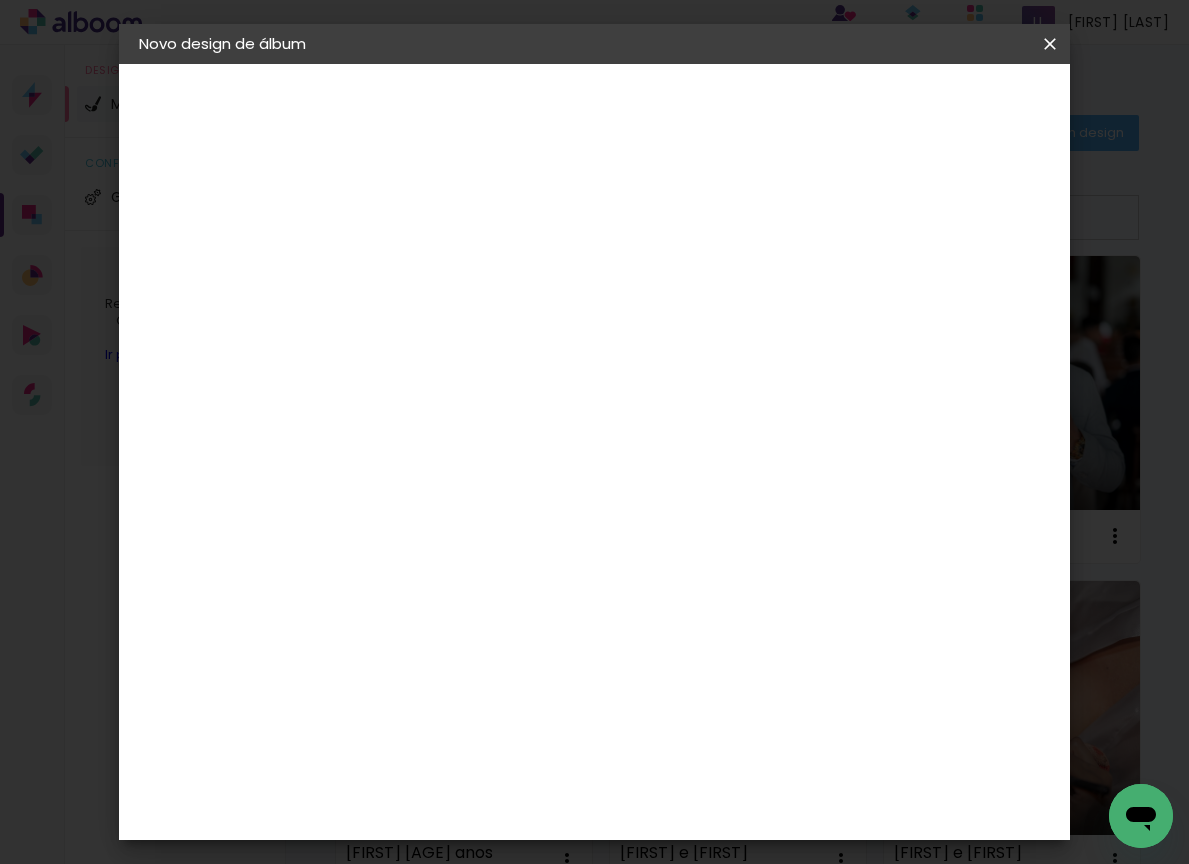 click at bounding box center (0, 0) 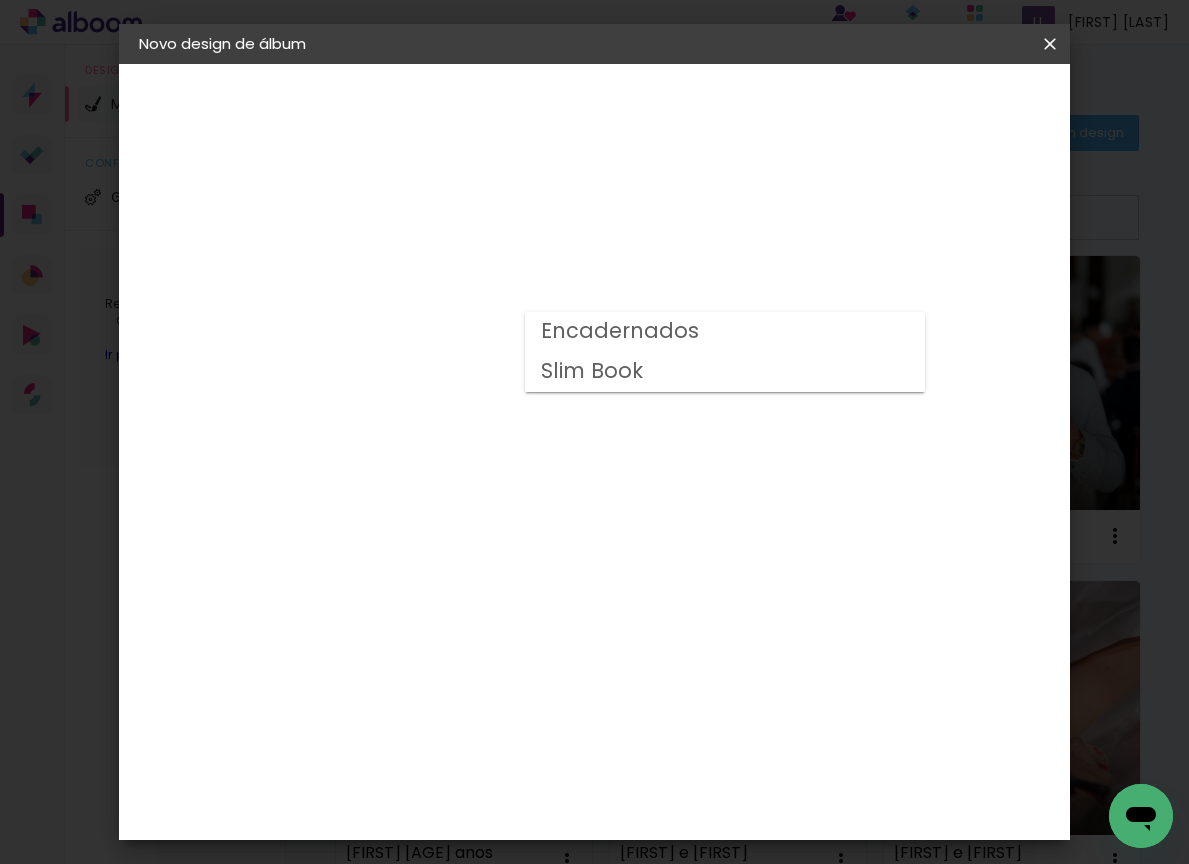 click on "Slim Book" at bounding box center (0, 0) 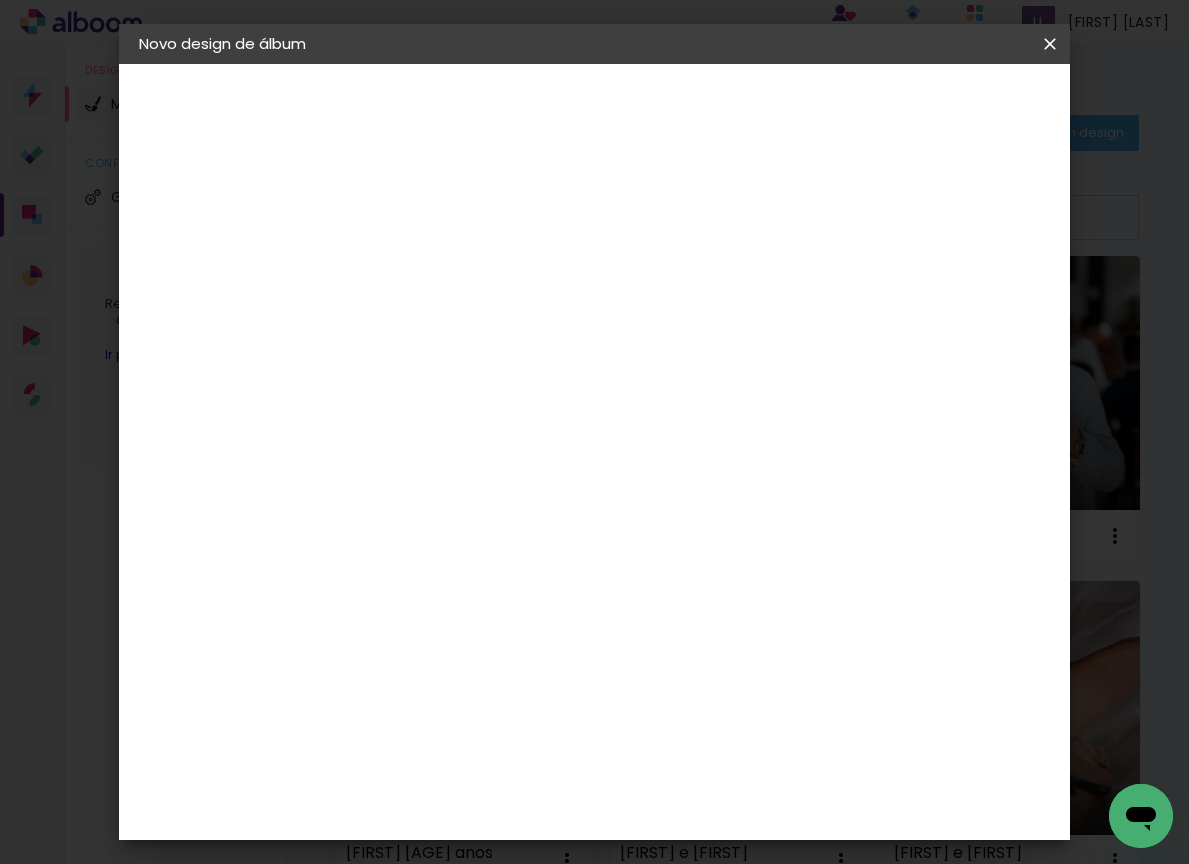 scroll, scrollTop: 725, scrollLeft: 0, axis: vertical 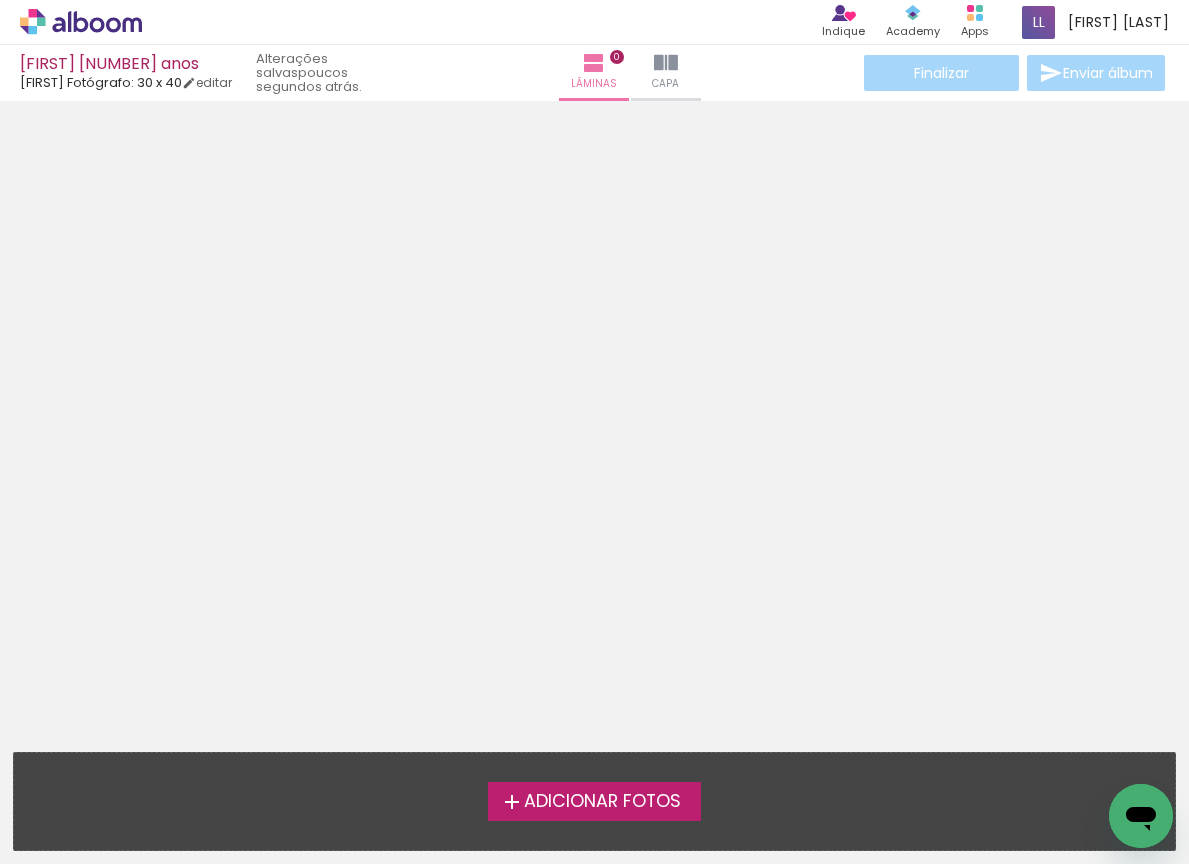 click on "Adicionar Fotos Solte suas fotos aqui..." at bounding box center [594, 801] 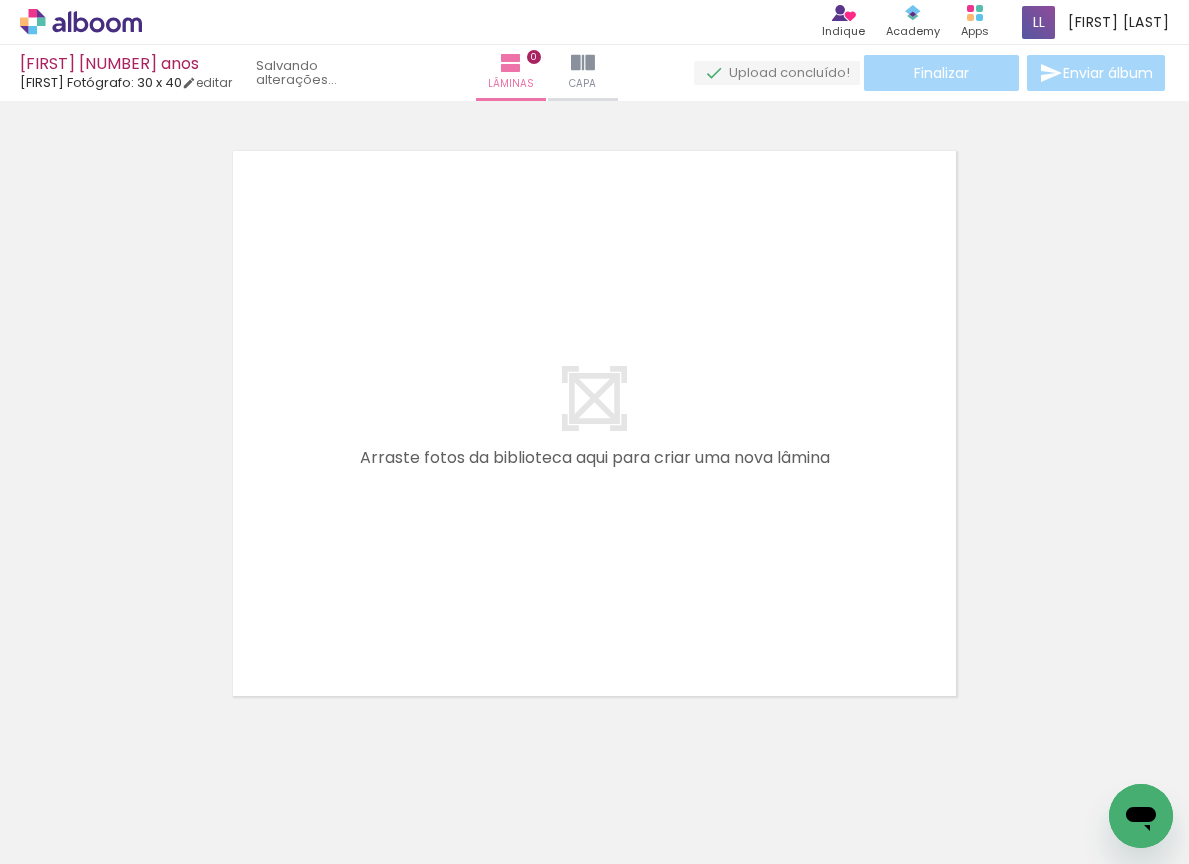 scroll, scrollTop: 25, scrollLeft: 0, axis: vertical 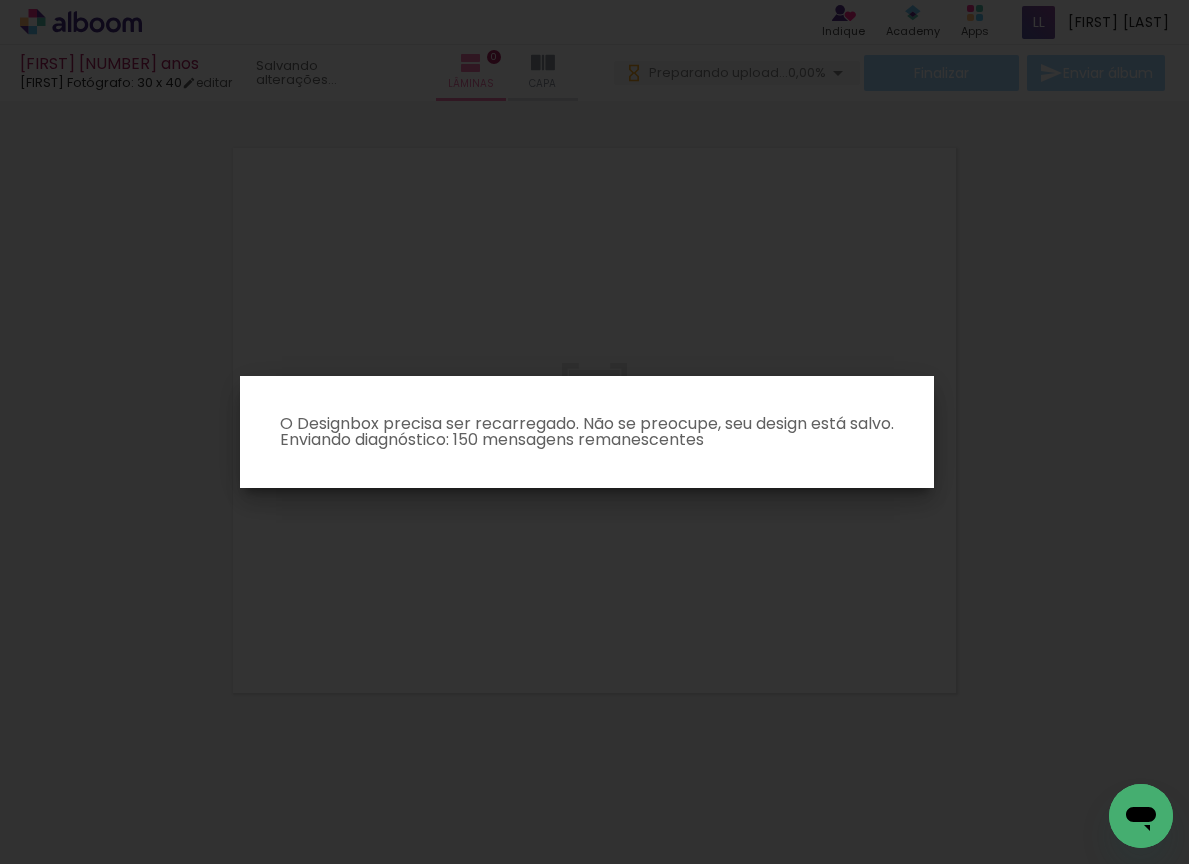 click 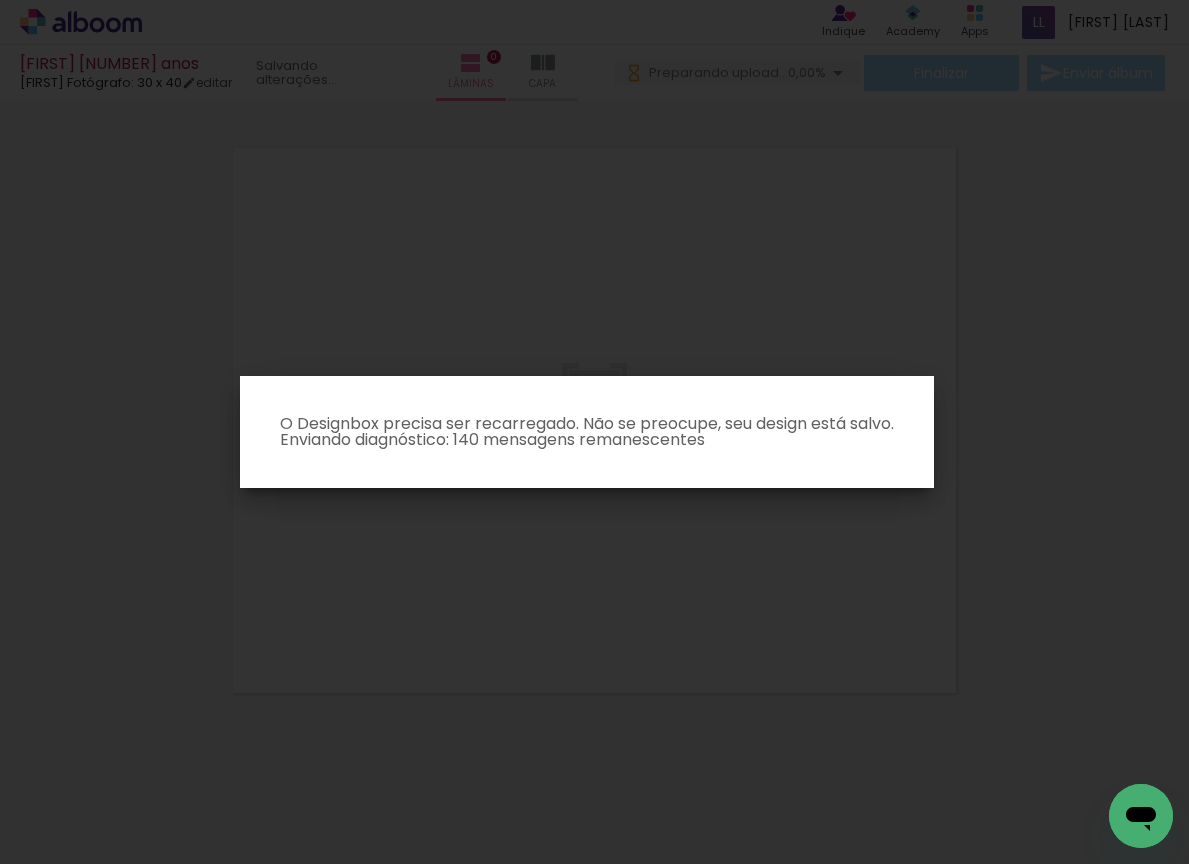 drag, startPoint x: 206, startPoint y: 858, endPoint x: 483, endPoint y: 850, distance: 277.1155 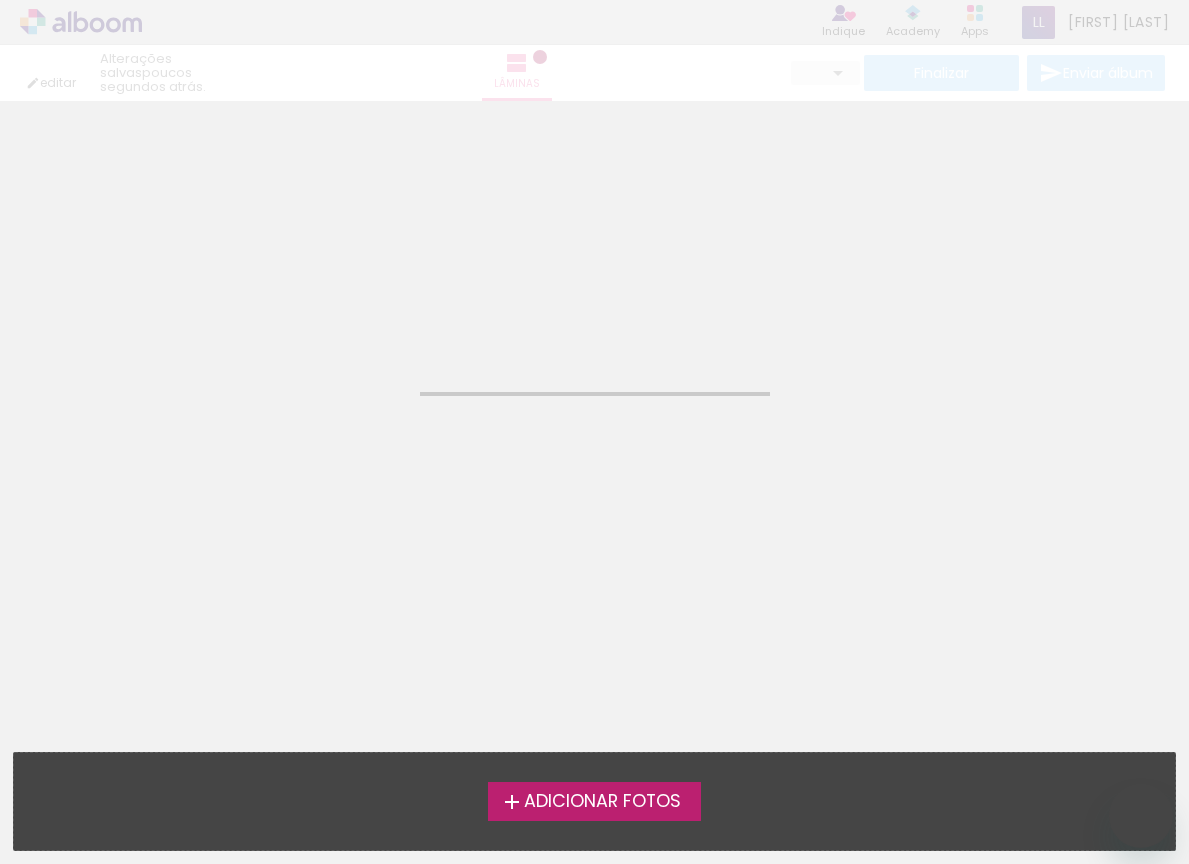 scroll, scrollTop: 0, scrollLeft: 0, axis: both 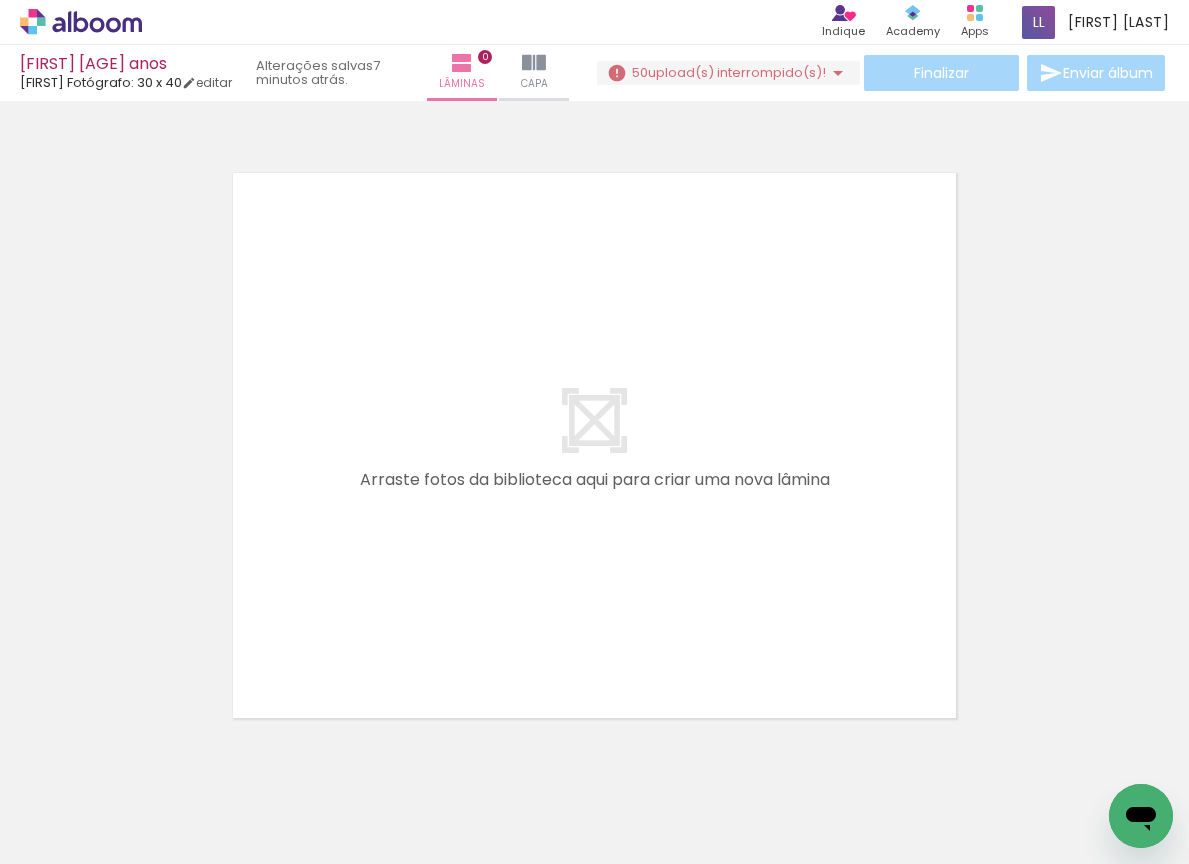 drag, startPoint x: 192, startPoint y: 855, endPoint x: 816, endPoint y: 844, distance: 624.0969 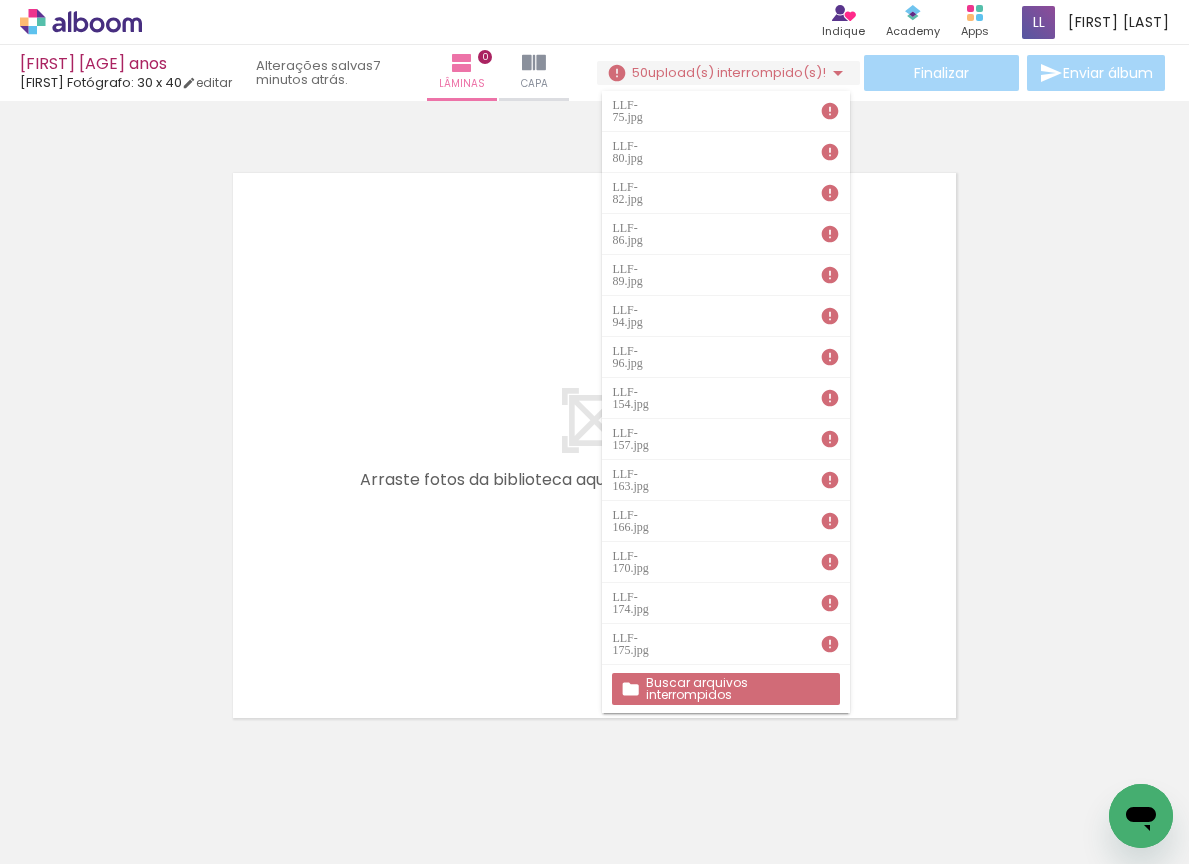 scroll, scrollTop: 1209, scrollLeft: 0, axis: vertical 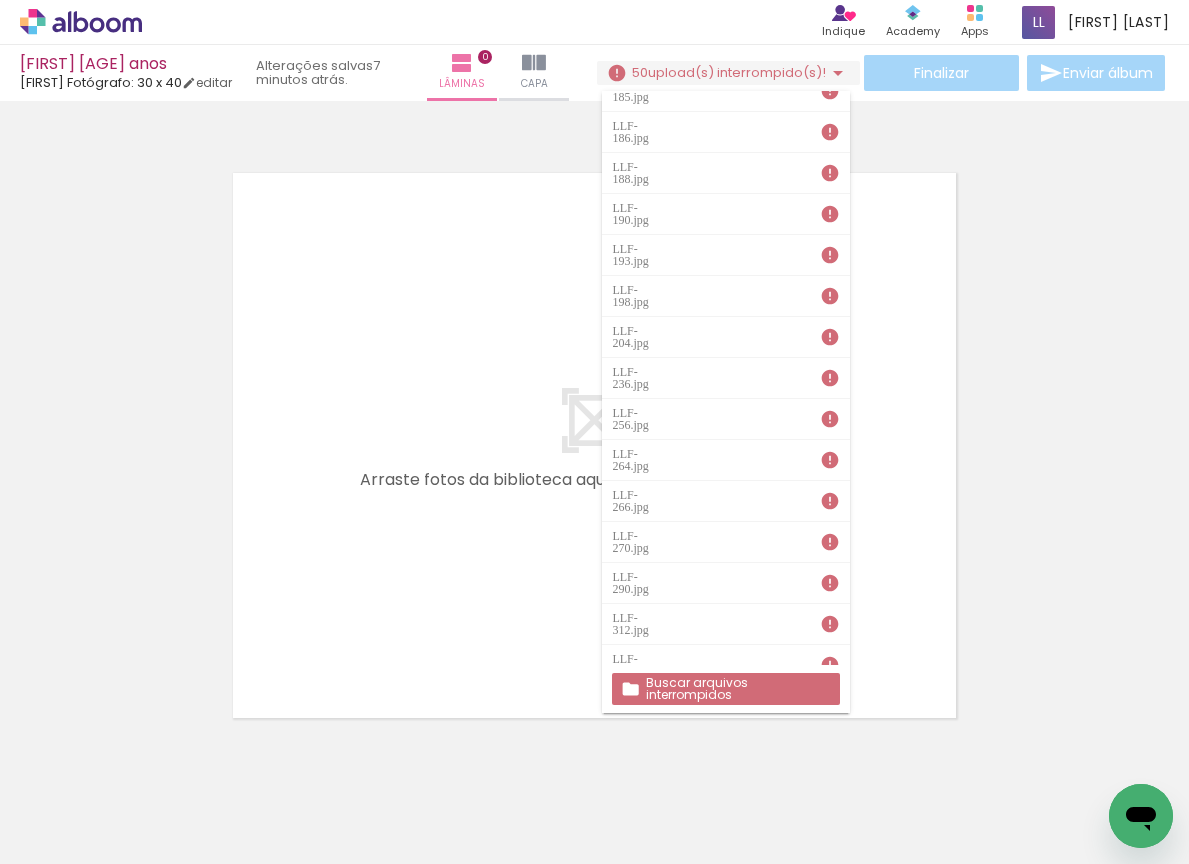 click on "Buscar arquivos interrompidos" at bounding box center [0, 0] 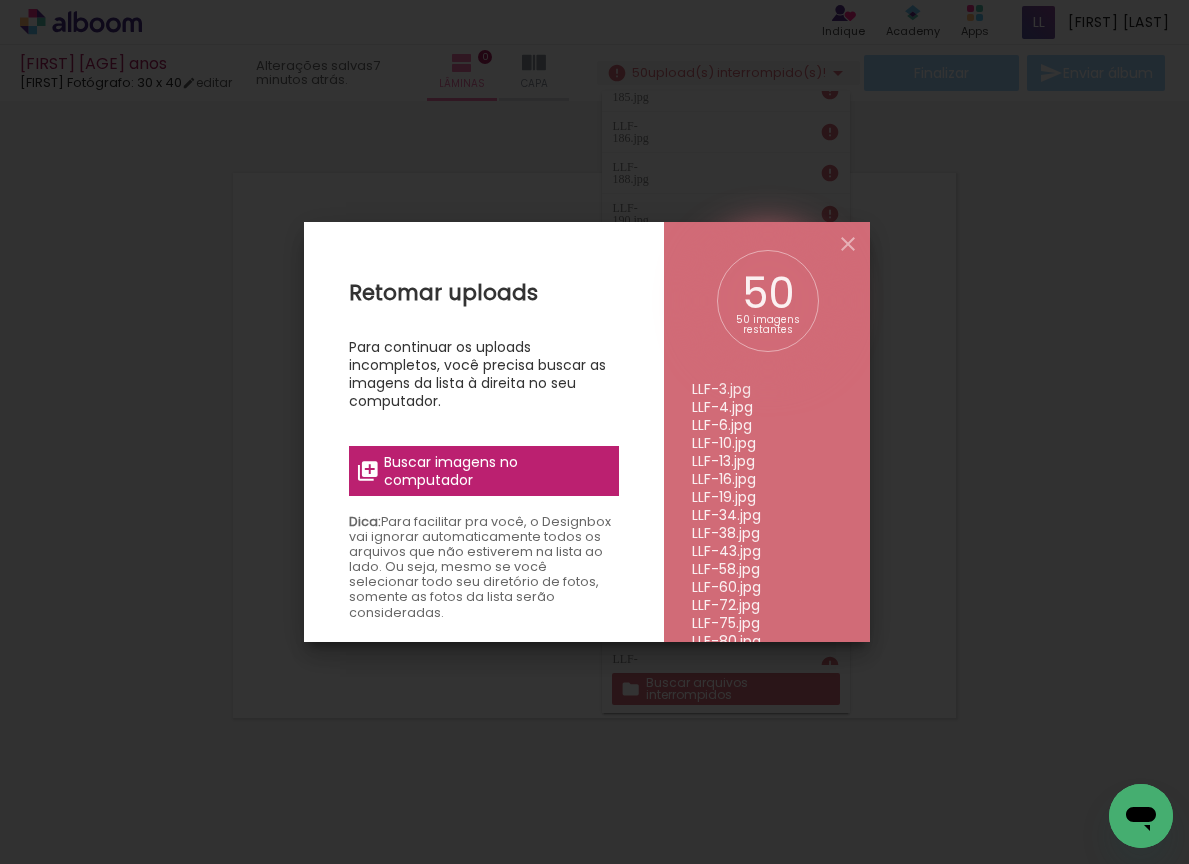 click on "Buscar imagens no computador" at bounding box center [495, 471] 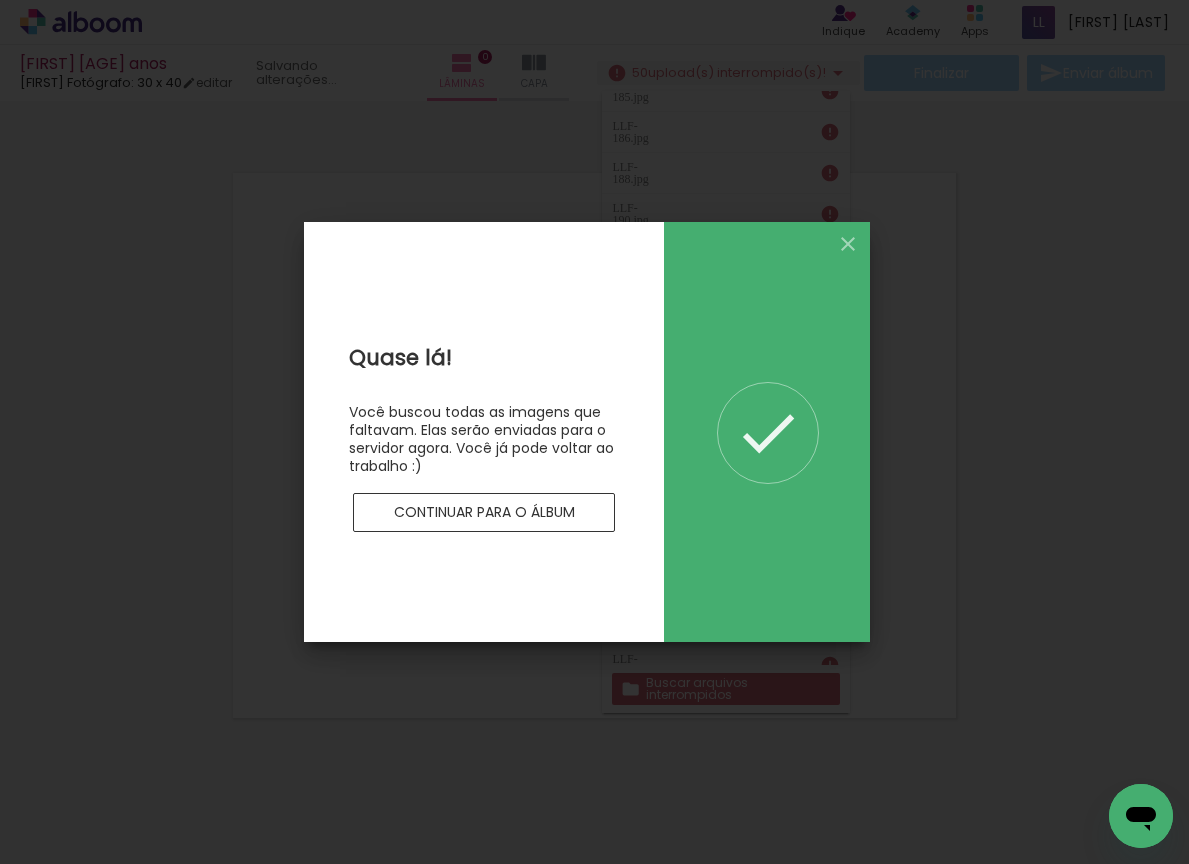 scroll, scrollTop: 0, scrollLeft: 0, axis: both 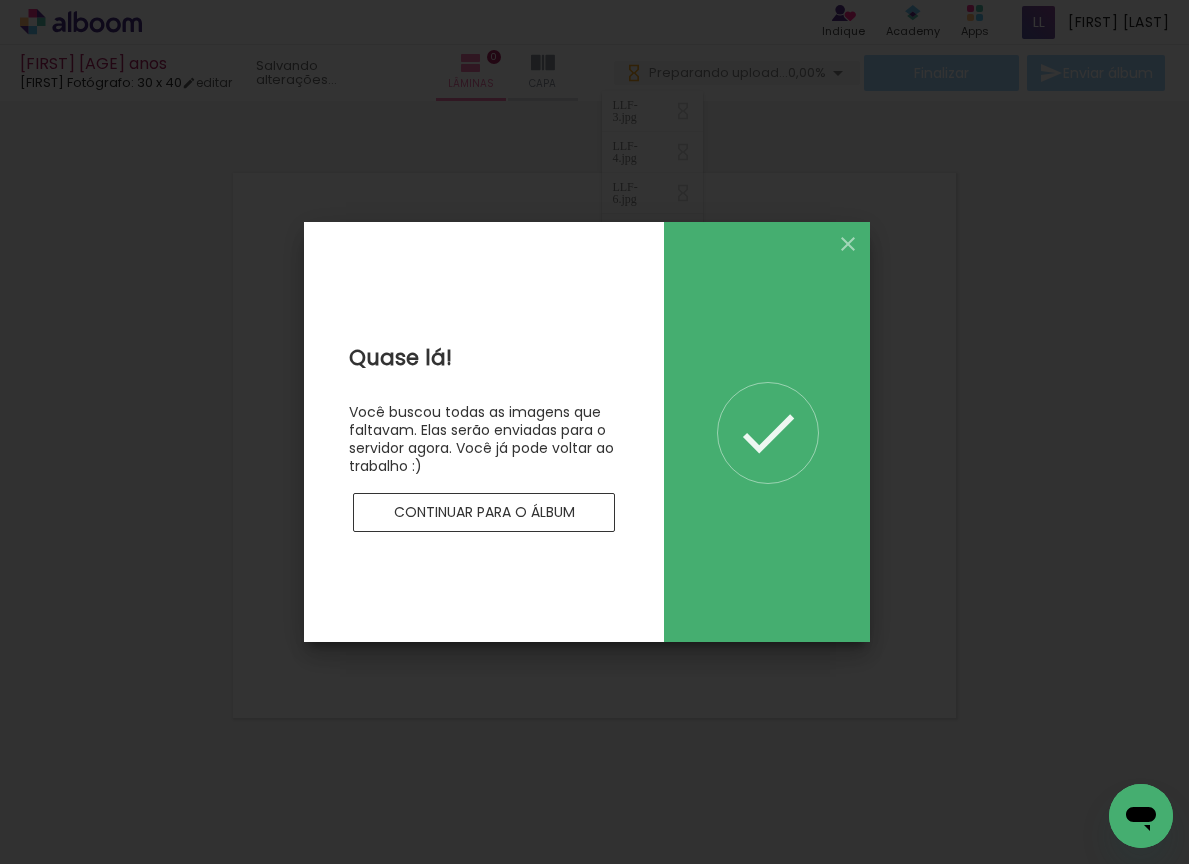 click on "Continuar para o álbum" at bounding box center [484, 513] 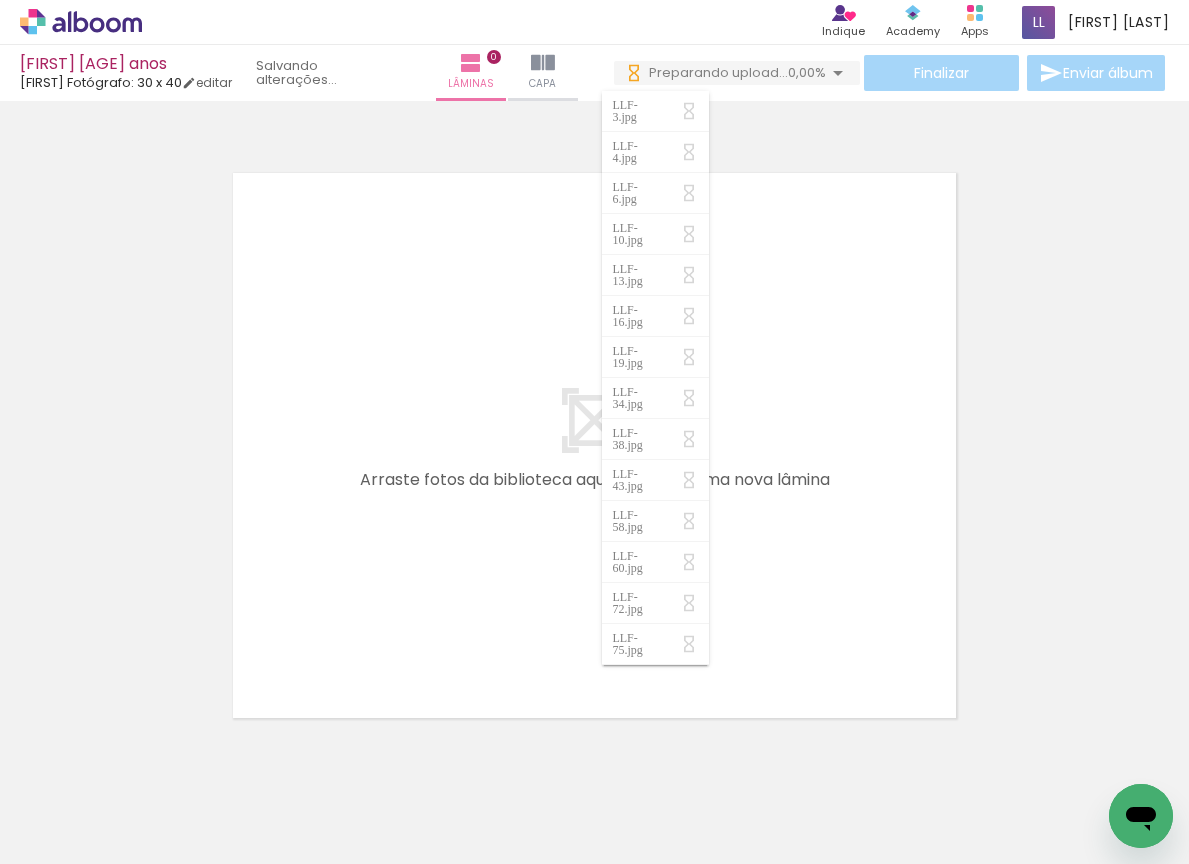 scroll, scrollTop: 0, scrollLeft: 0, axis: both 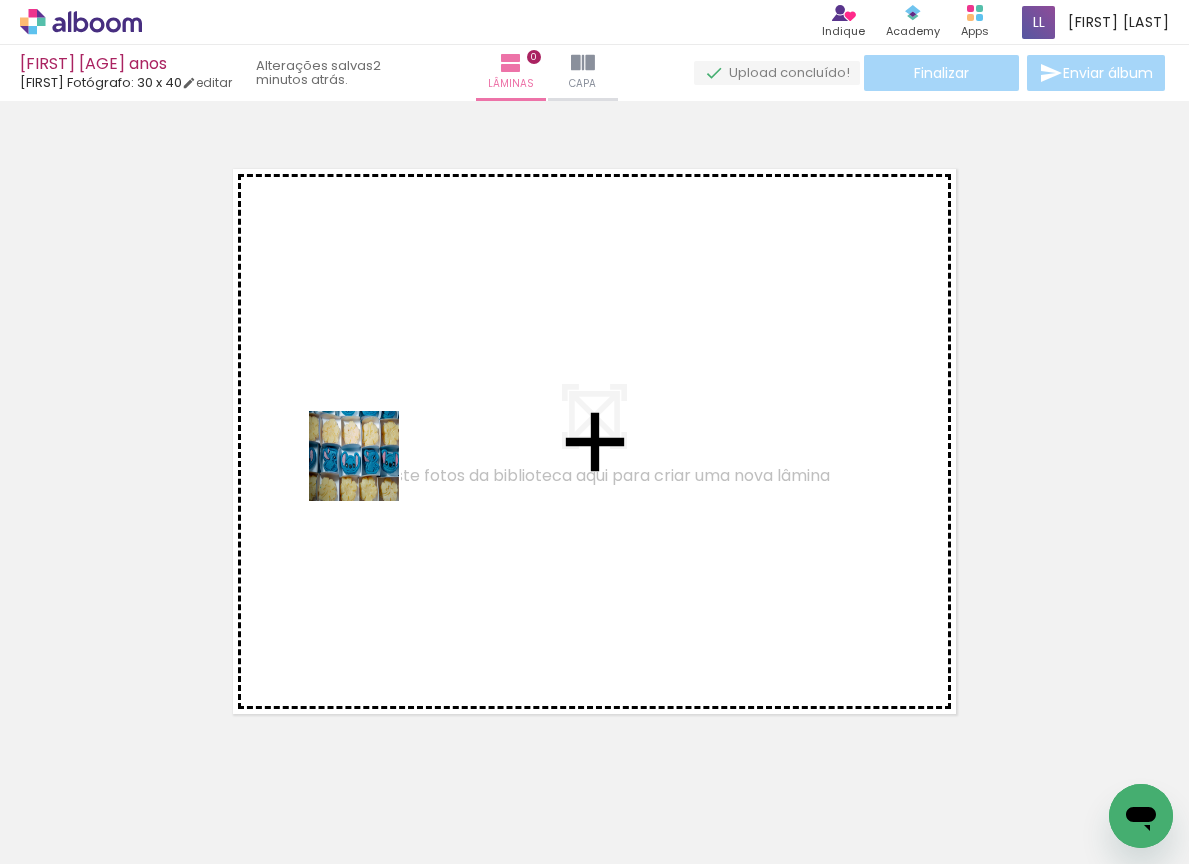 drag, startPoint x: 204, startPoint y: 769, endPoint x: 407, endPoint y: 336, distance: 478.2238 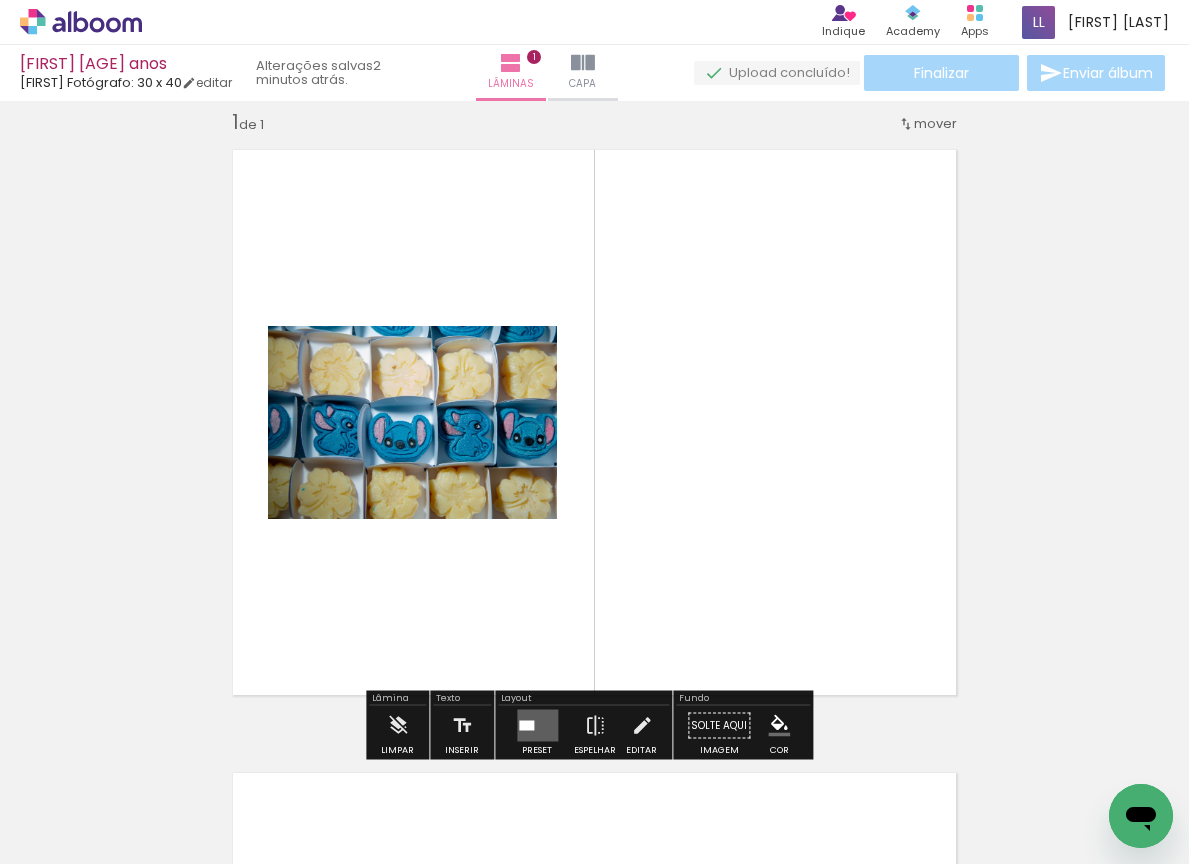scroll, scrollTop: 25, scrollLeft: 0, axis: vertical 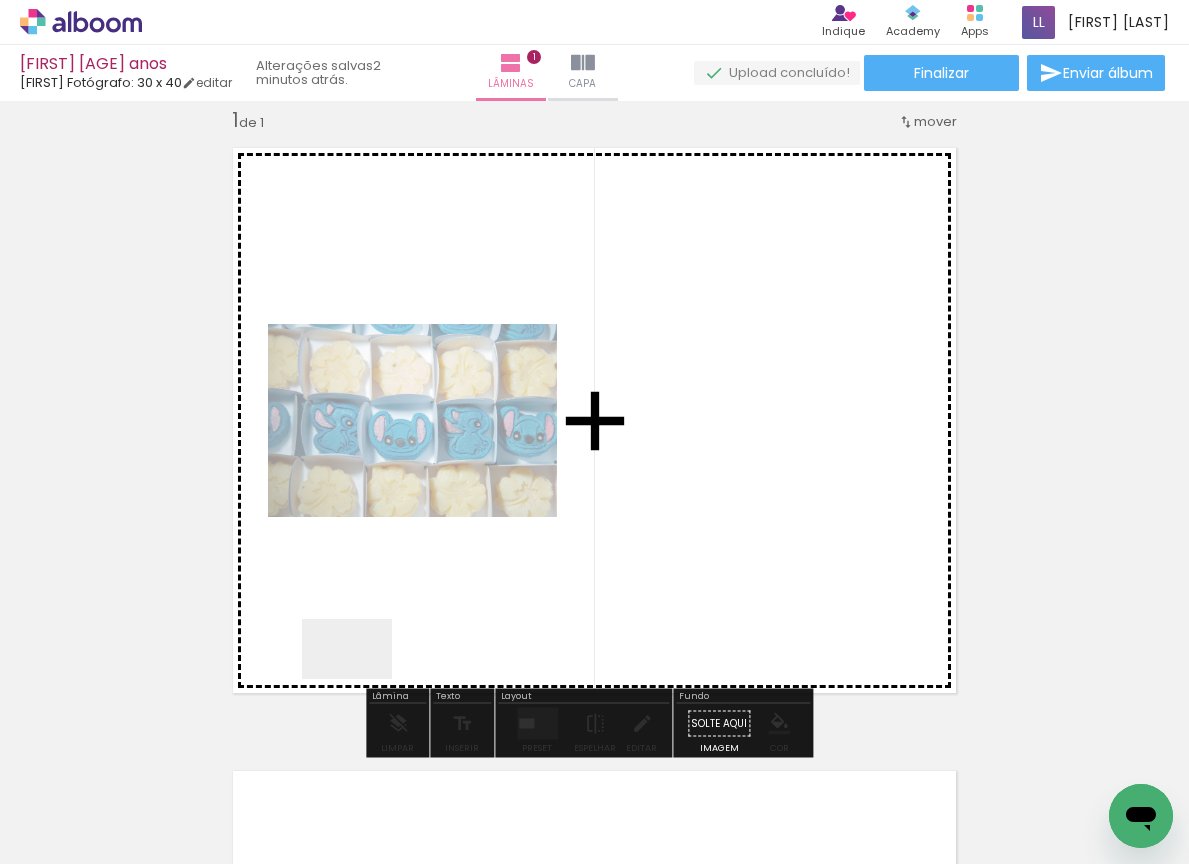 drag, startPoint x: 352, startPoint y: 776, endPoint x: 435, endPoint y: 419, distance: 366.52148 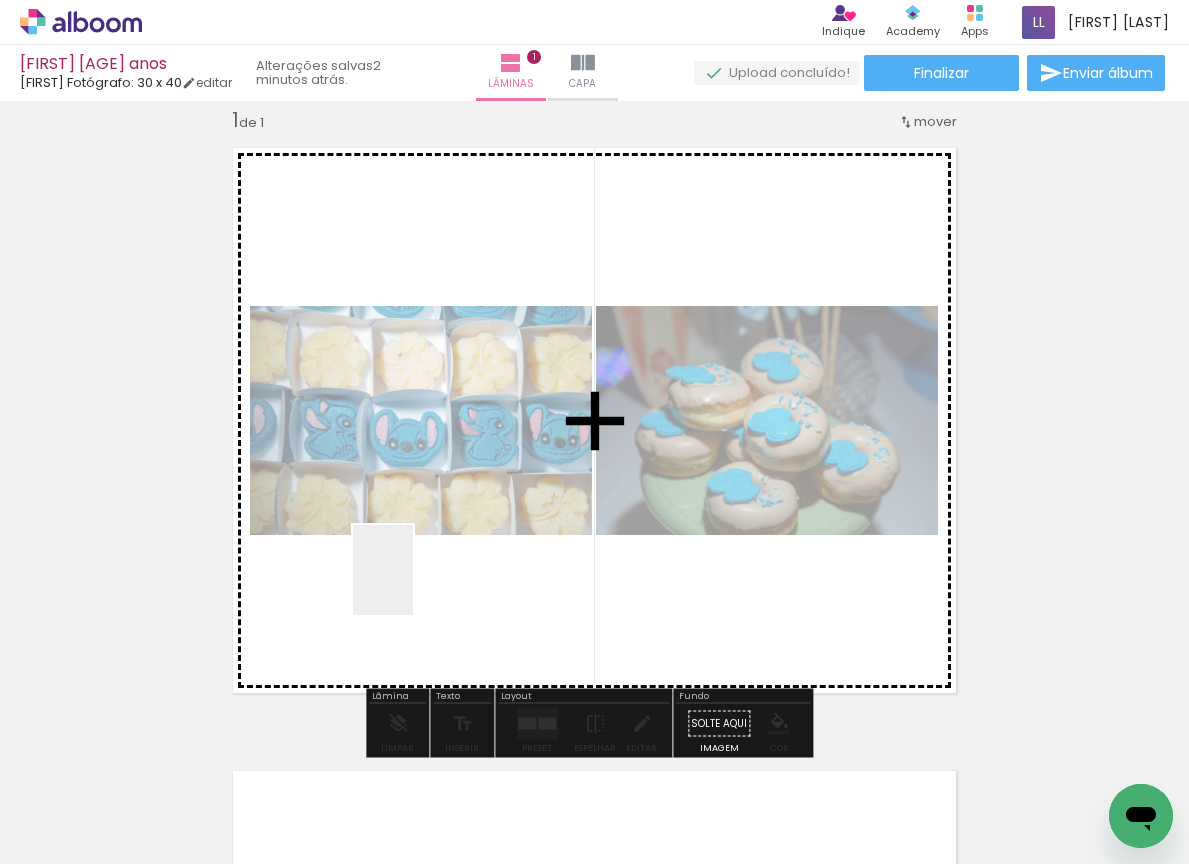 drag, startPoint x: 413, startPoint y: 585, endPoint x: 415, endPoint y: 398, distance: 187.0107 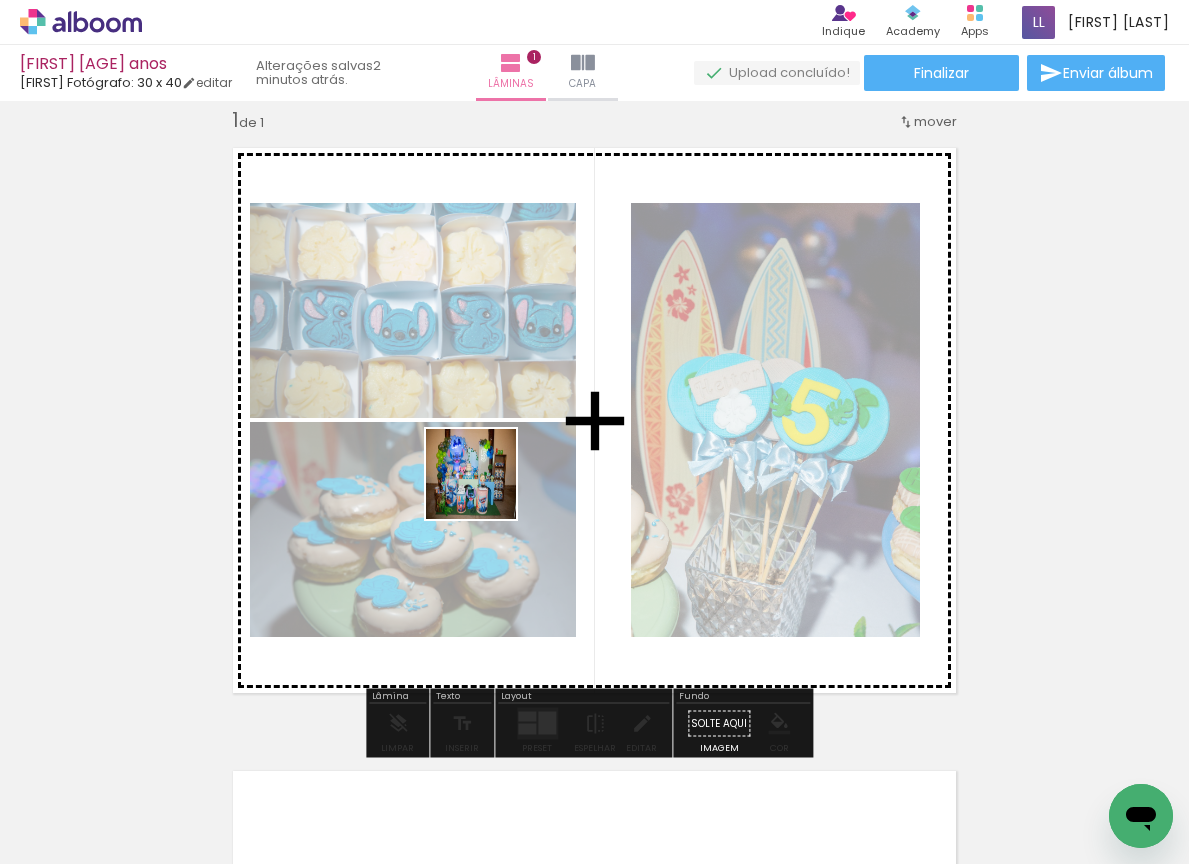drag, startPoint x: 519, startPoint y: 803, endPoint x: 486, endPoint y: 489, distance: 315.7293 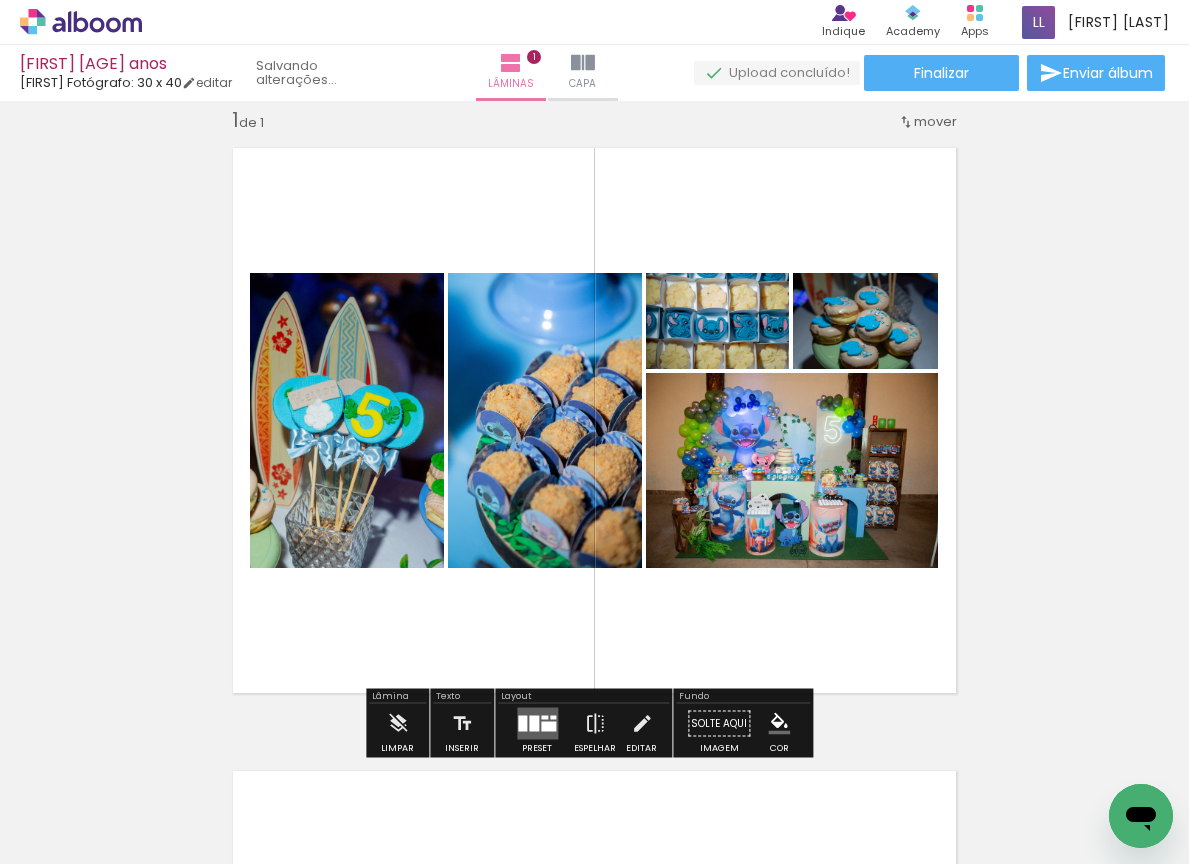 drag, startPoint x: 605, startPoint y: 643, endPoint x: 526, endPoint y: 354, distance: 299.60306 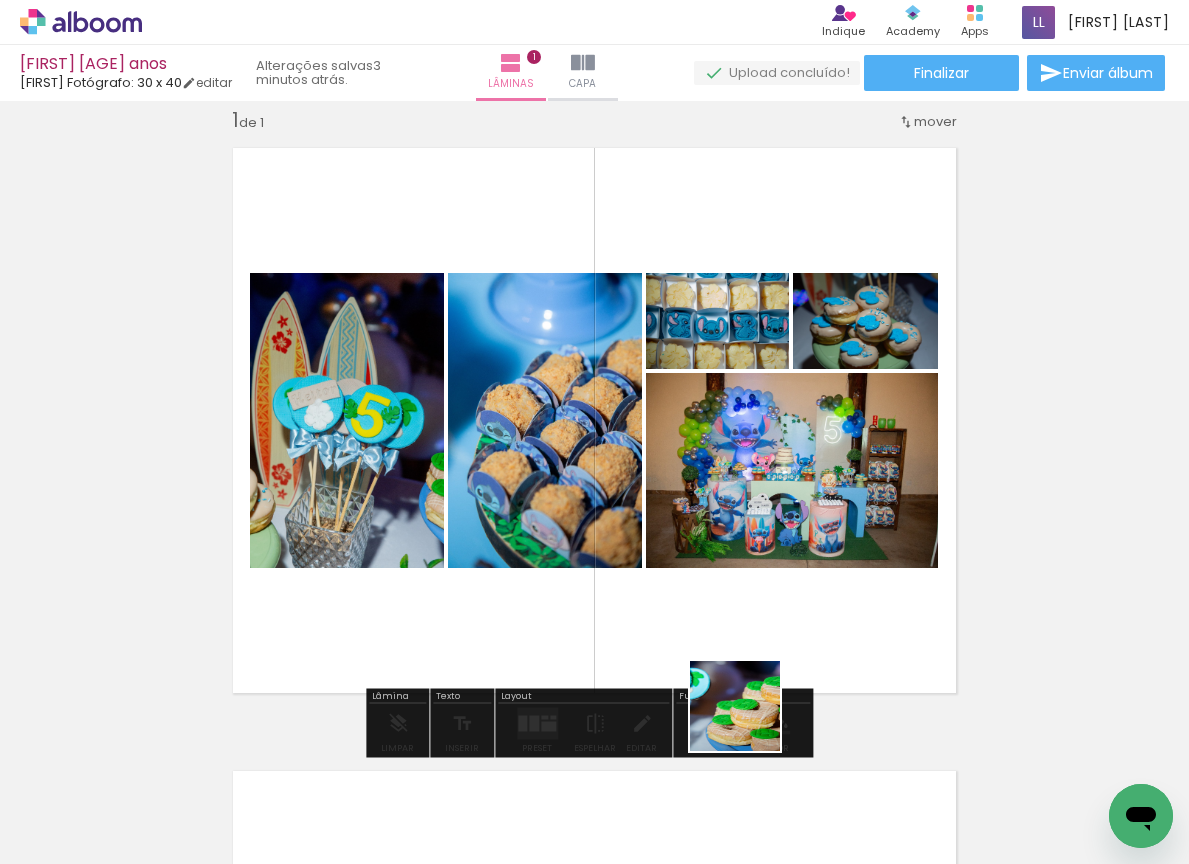 drag, startPoint x: 750, startPoint y: 721, endPoint x: 670, endPoint y: 401, distance: 329.84845 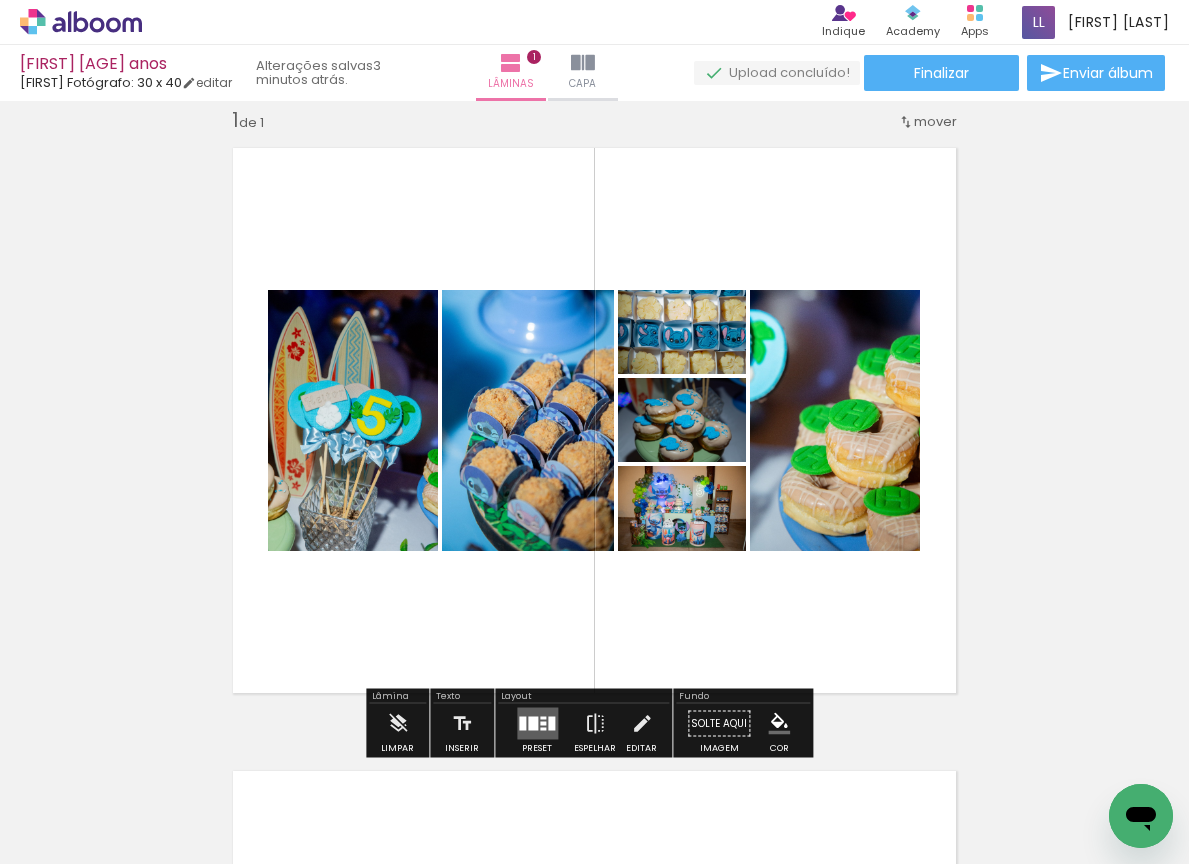 click at bounding box center (537, 724) 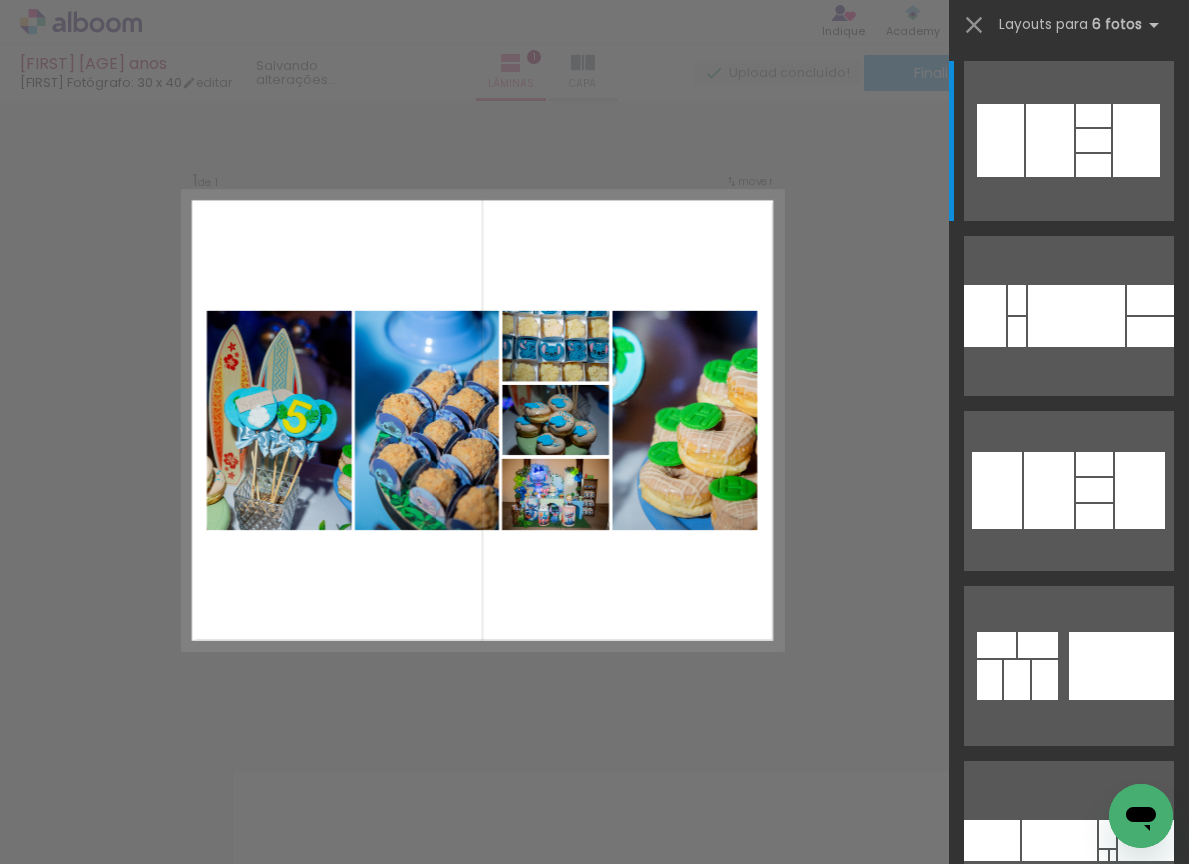 scroll, scrollTop: 1106, scrollLeft: 0, axis: vertical 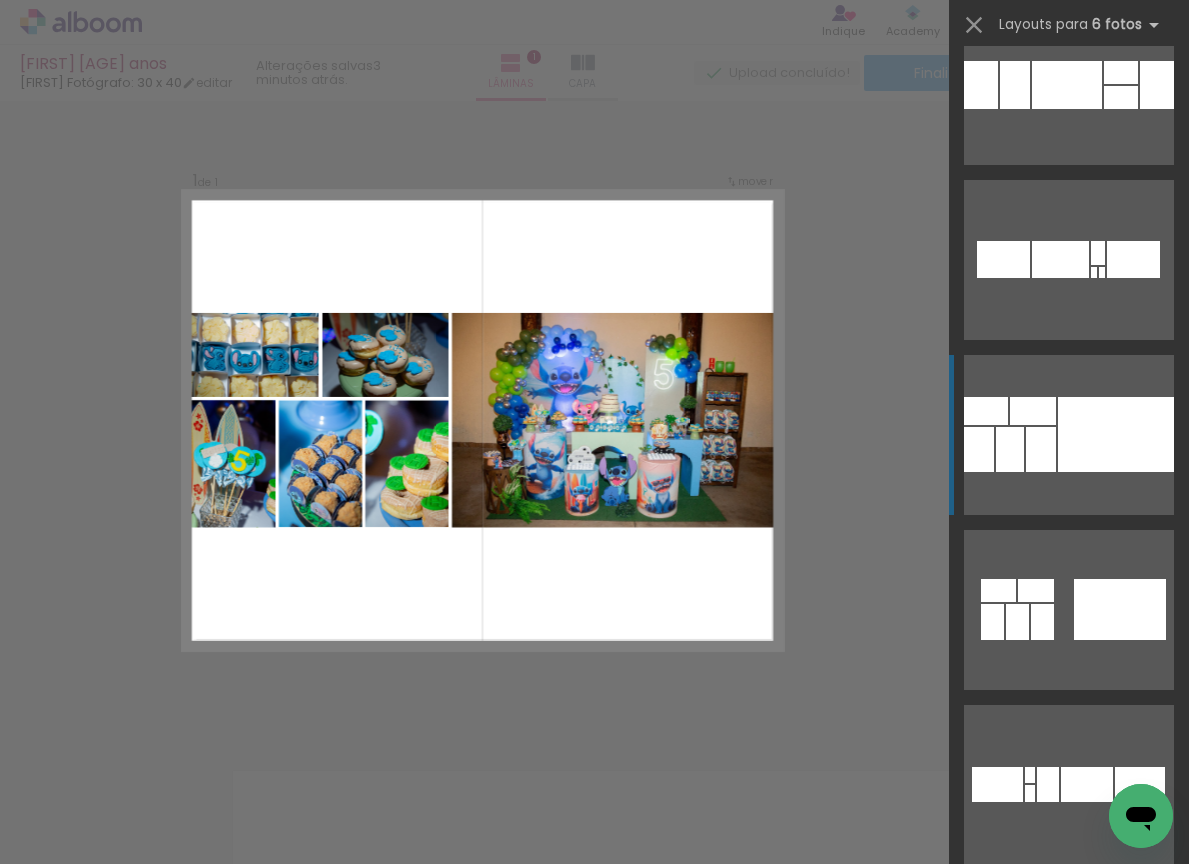 click at bounding box center (1116, 434) 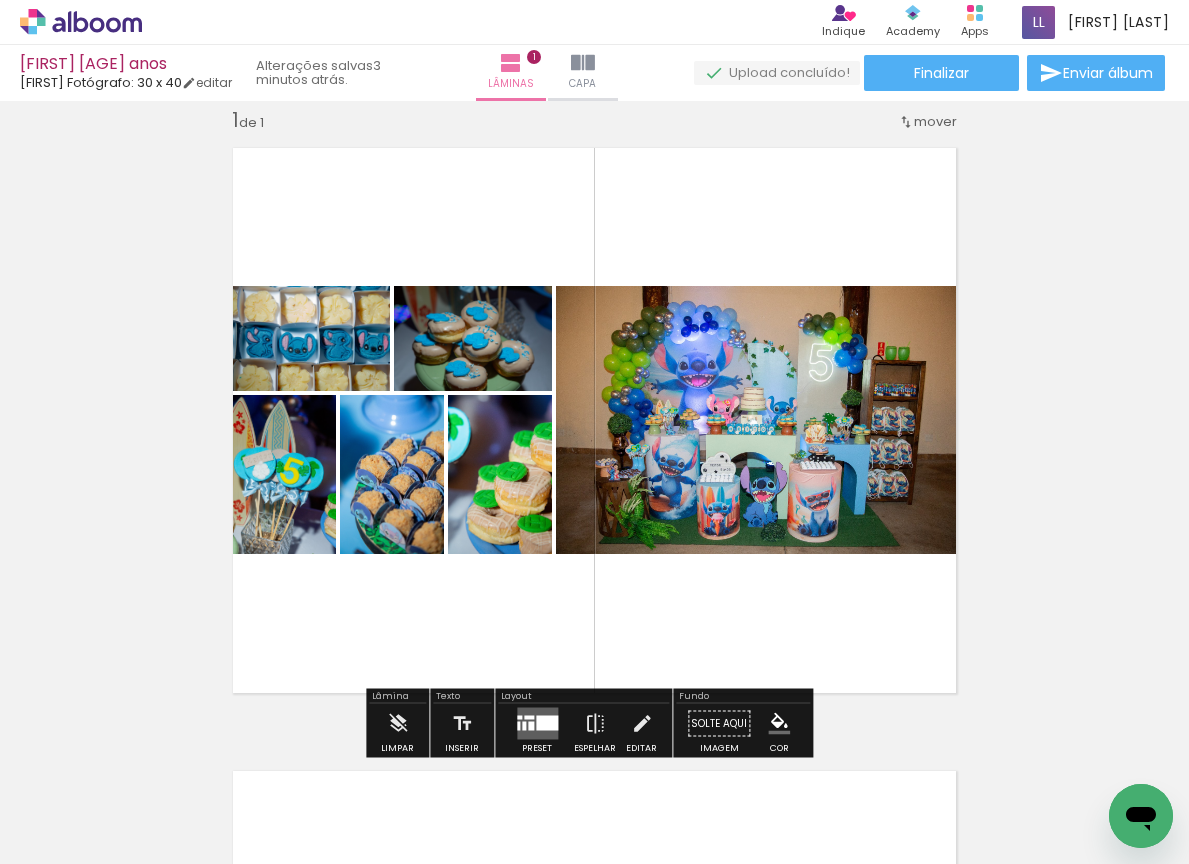 click at bounding box center [537, 724] 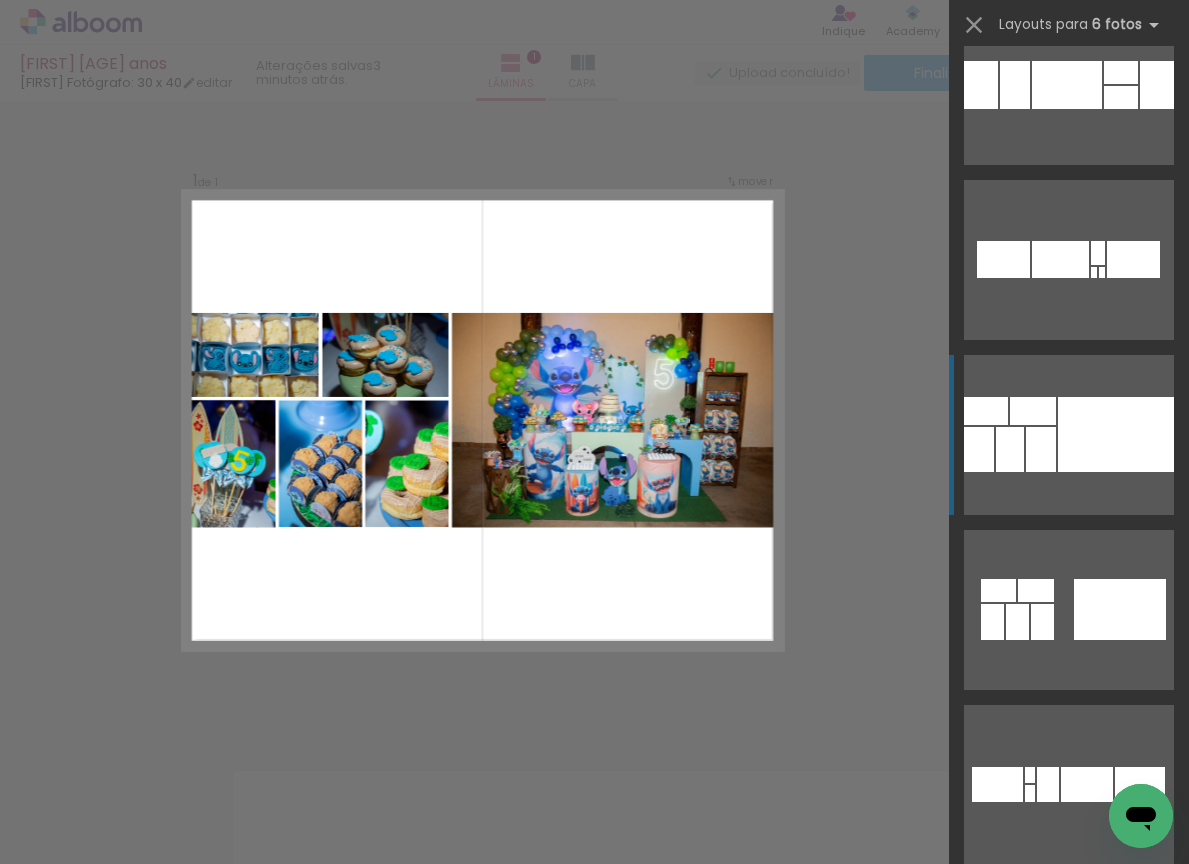 scroll, scrollTop: 1400, scrollLeft: 0, axis: vertical 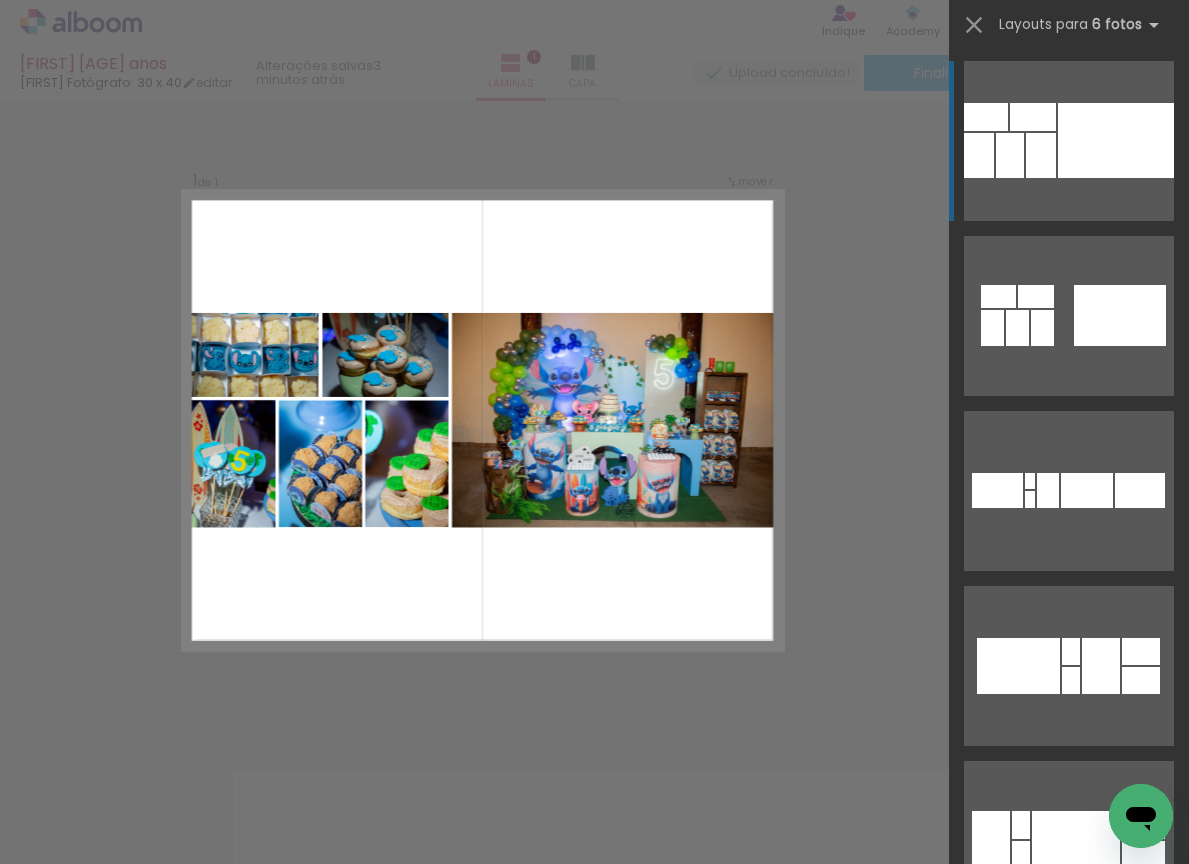 click on "Confirmar Cancelar" at bounding box center [594, 723] 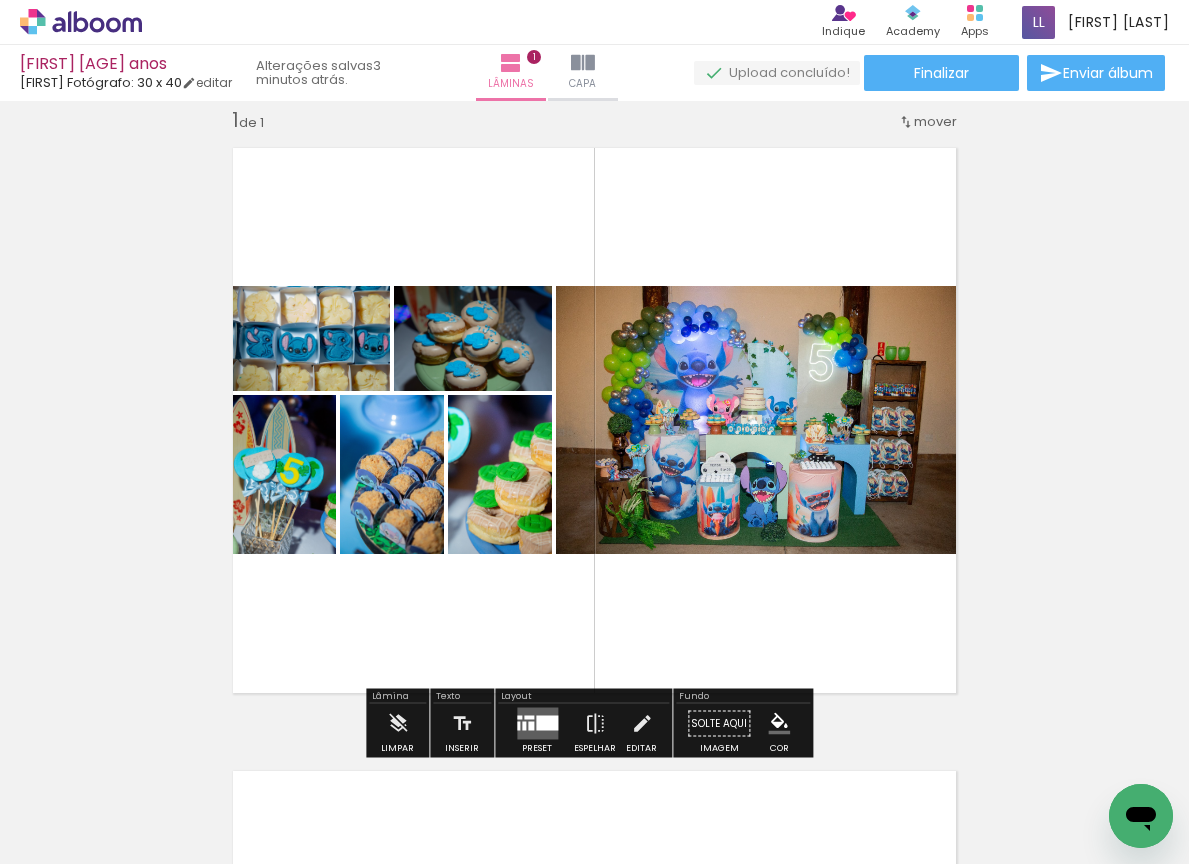 click at bounding box center [518, 726] 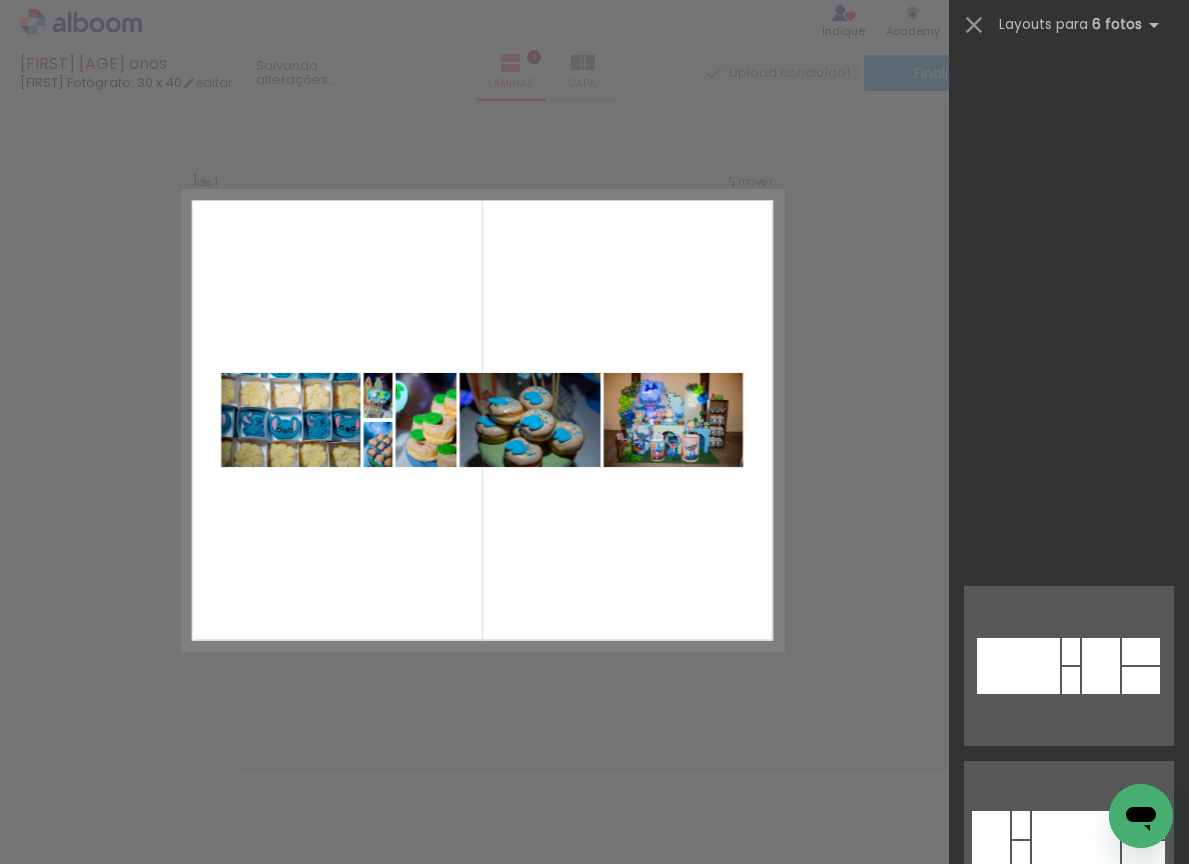scroll, scrollTop: 3307, scrollLeft: 0, axis: vertical 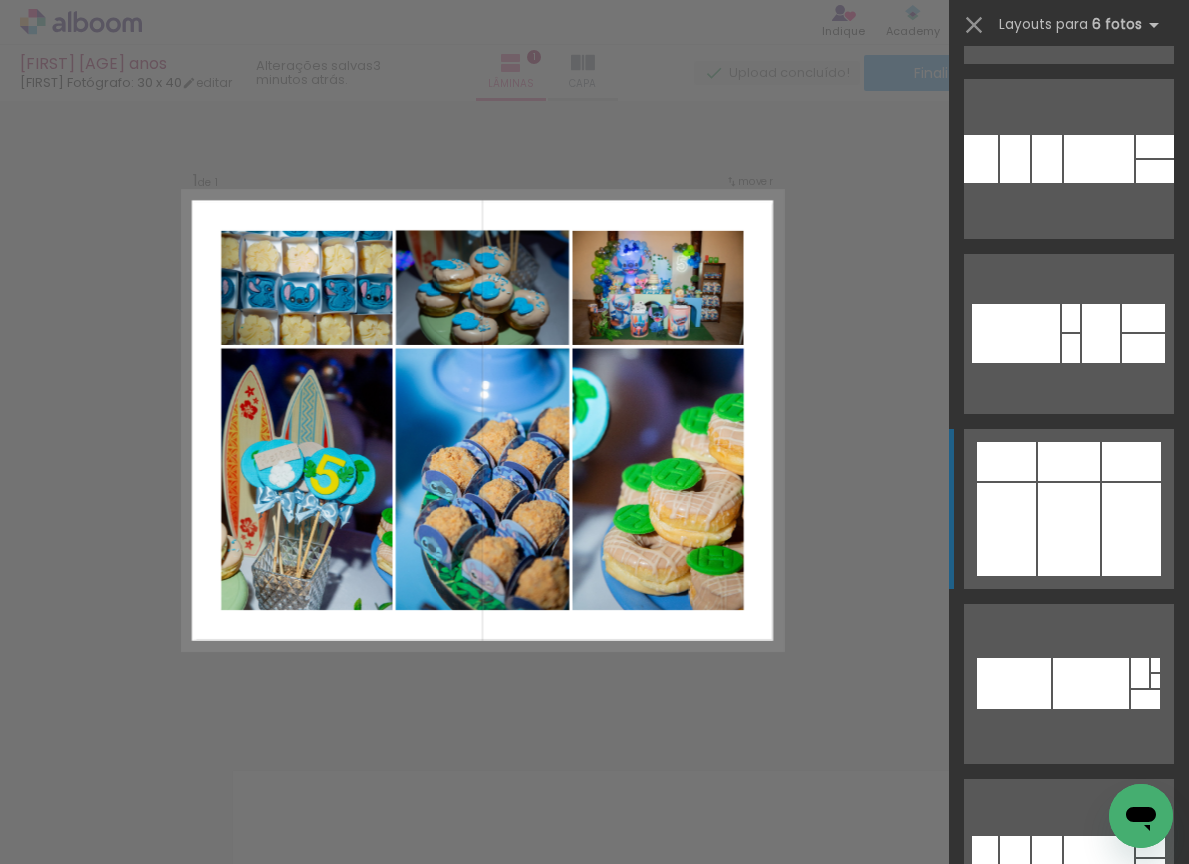 click at bounding box center [1098, 1383] 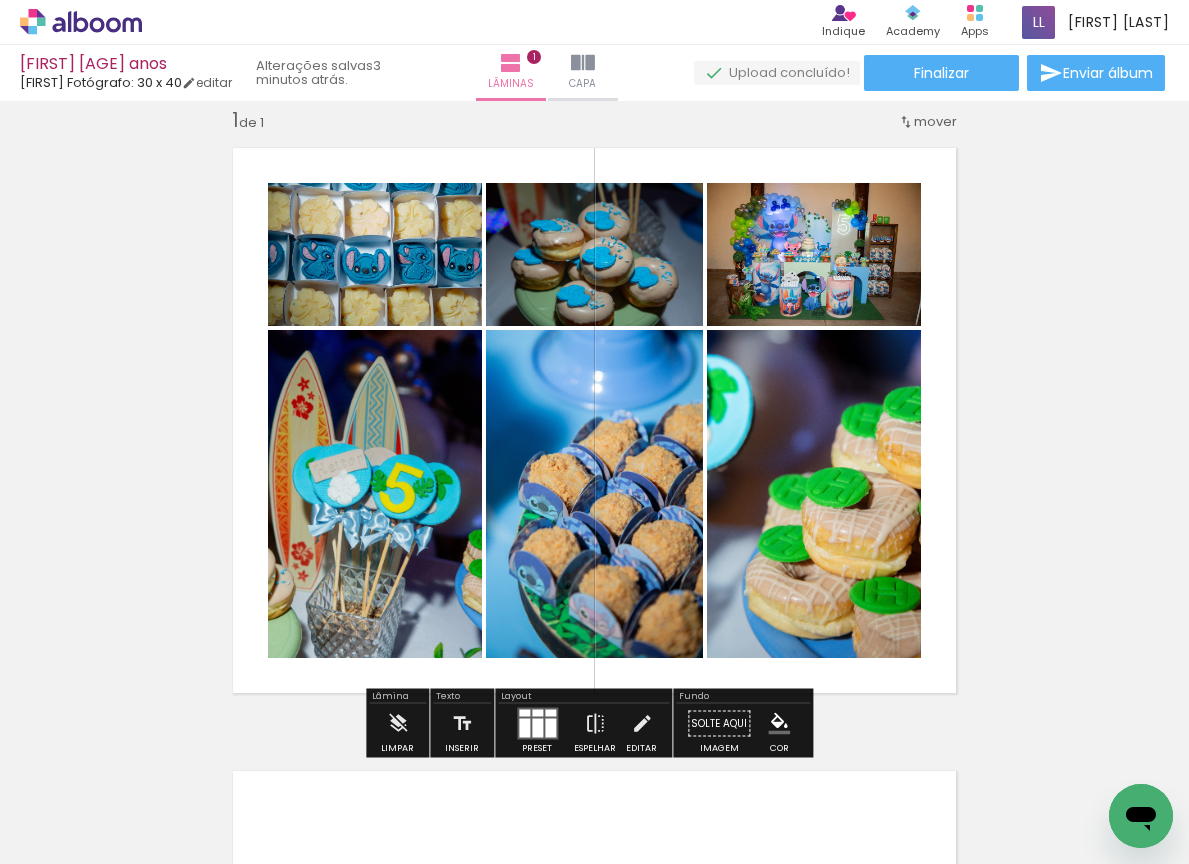 click at bounding box center (537, 728) 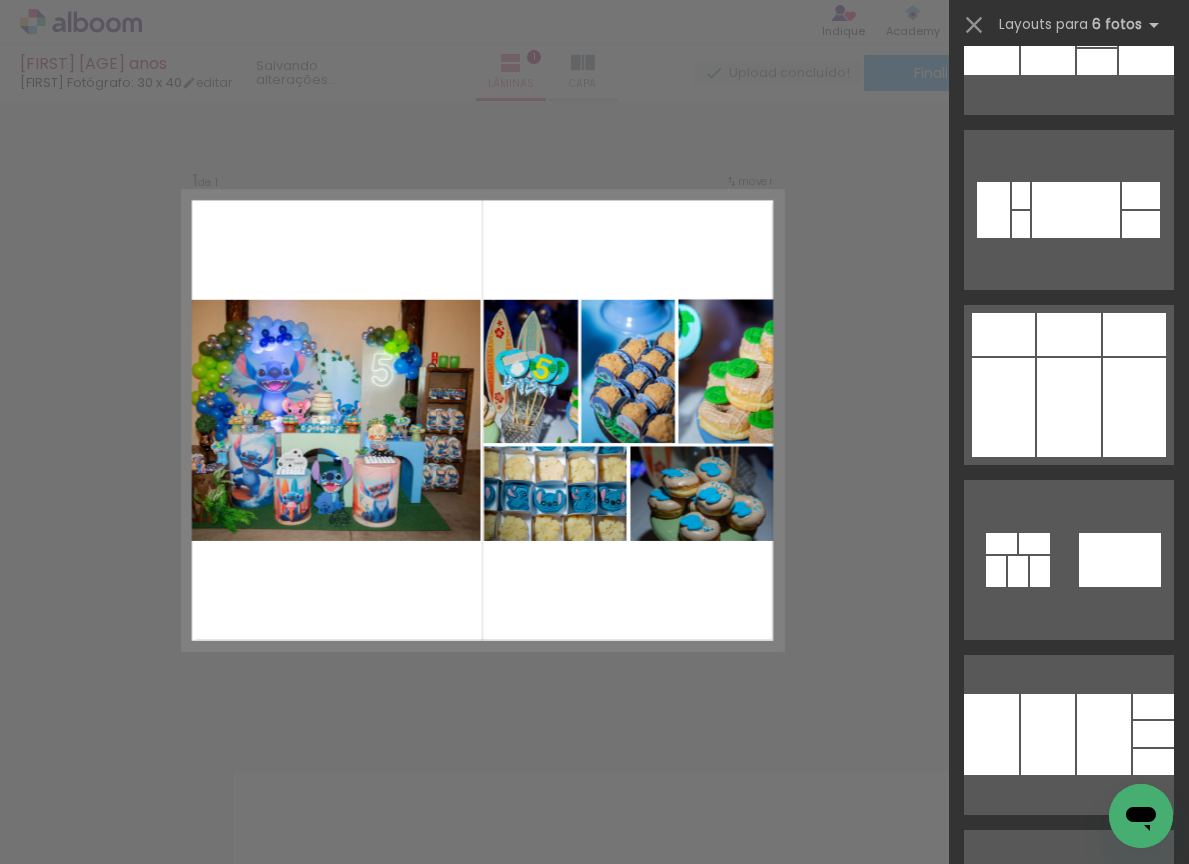 scroll, scrollTop: 6805, scrollLeft: 0, axis: vertical 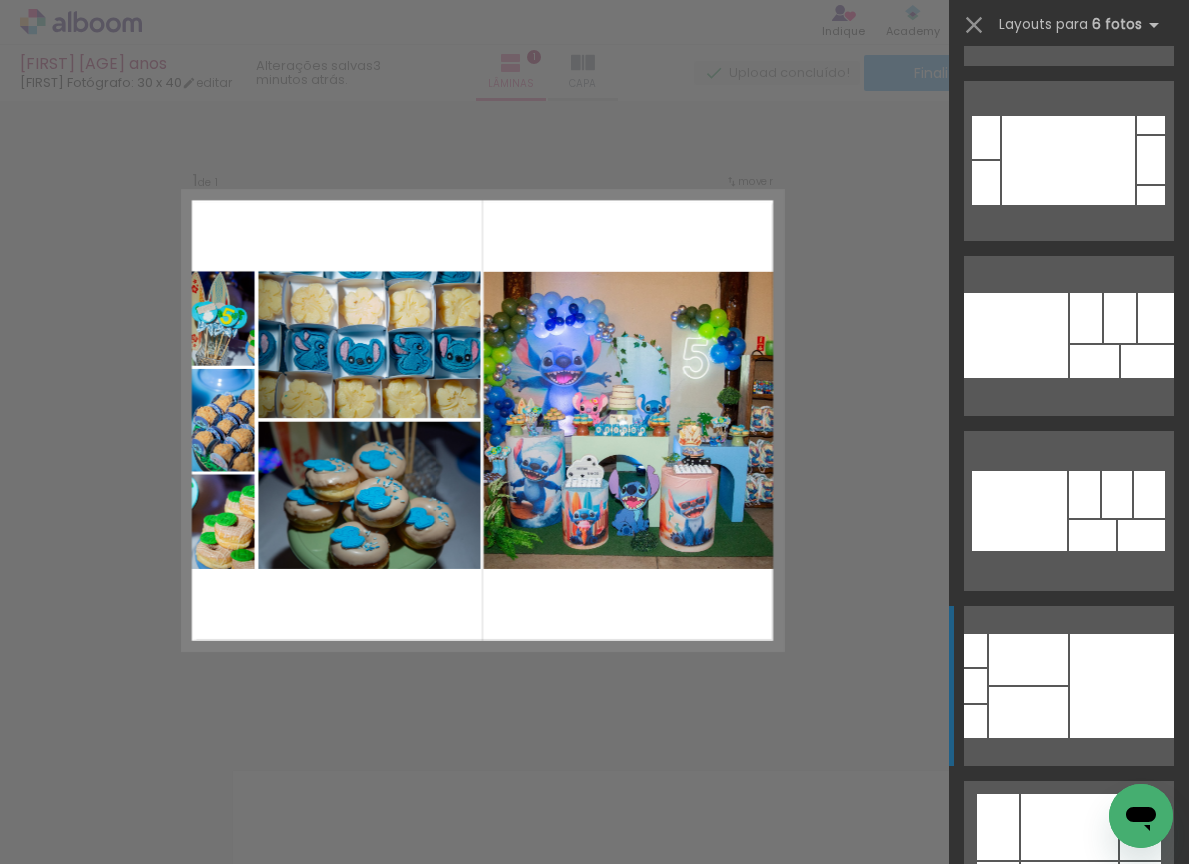 click at bounding box center [1147, 361] 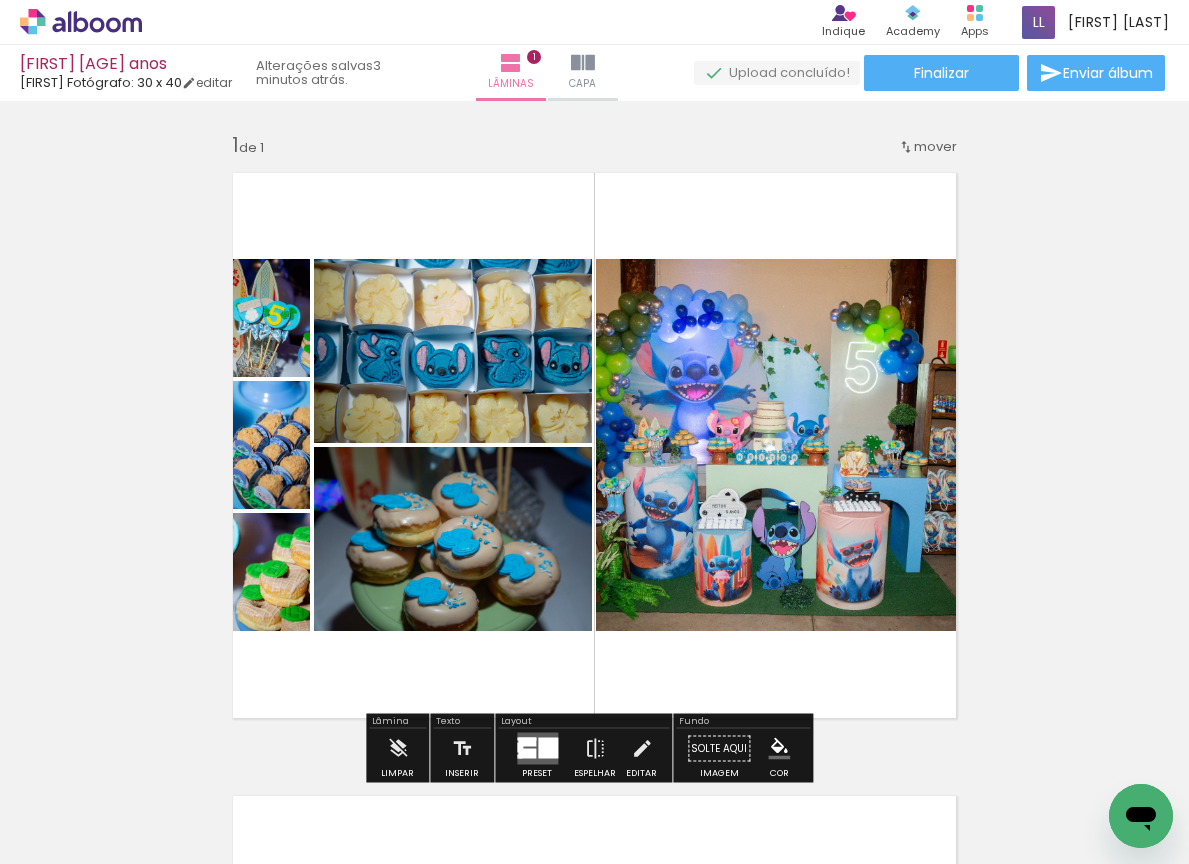 scroll, scrollTop: 191, scrollLeft: 0, axis: vertical 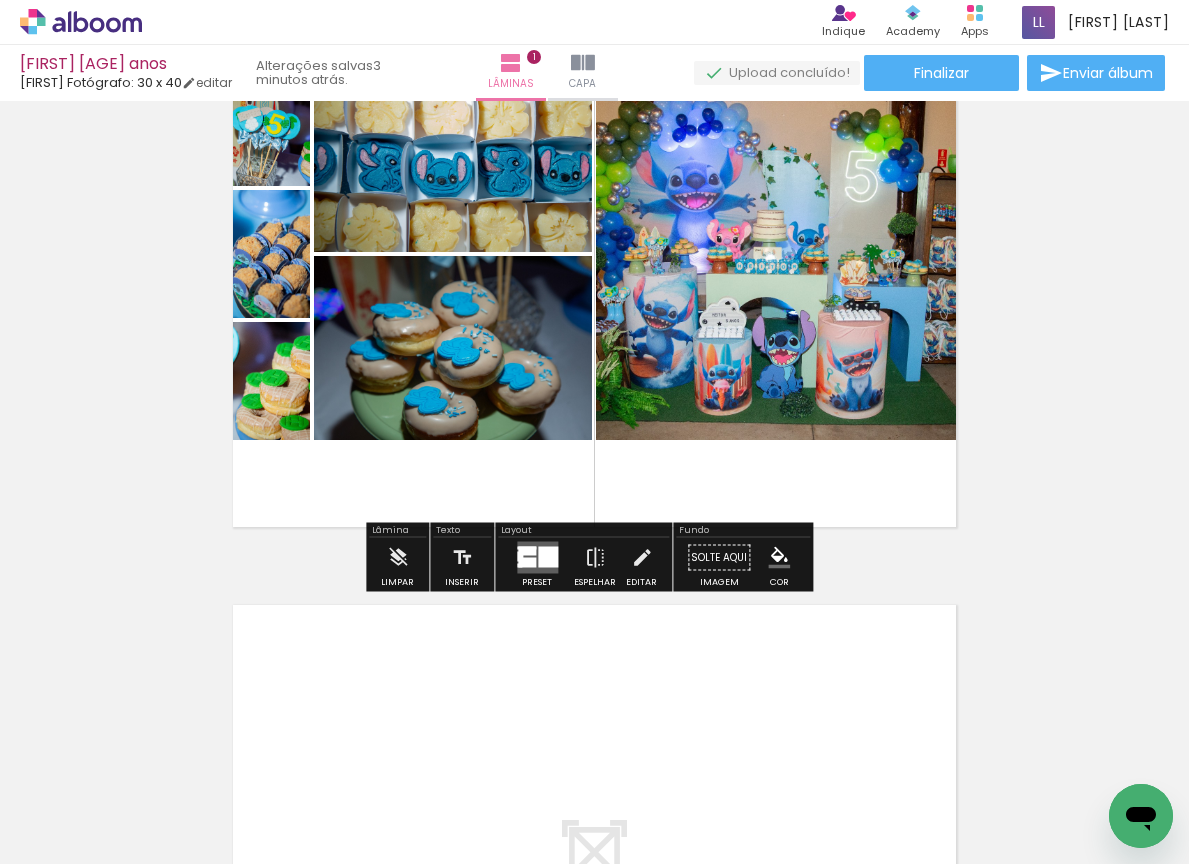 click at bounding box center (548, 557) 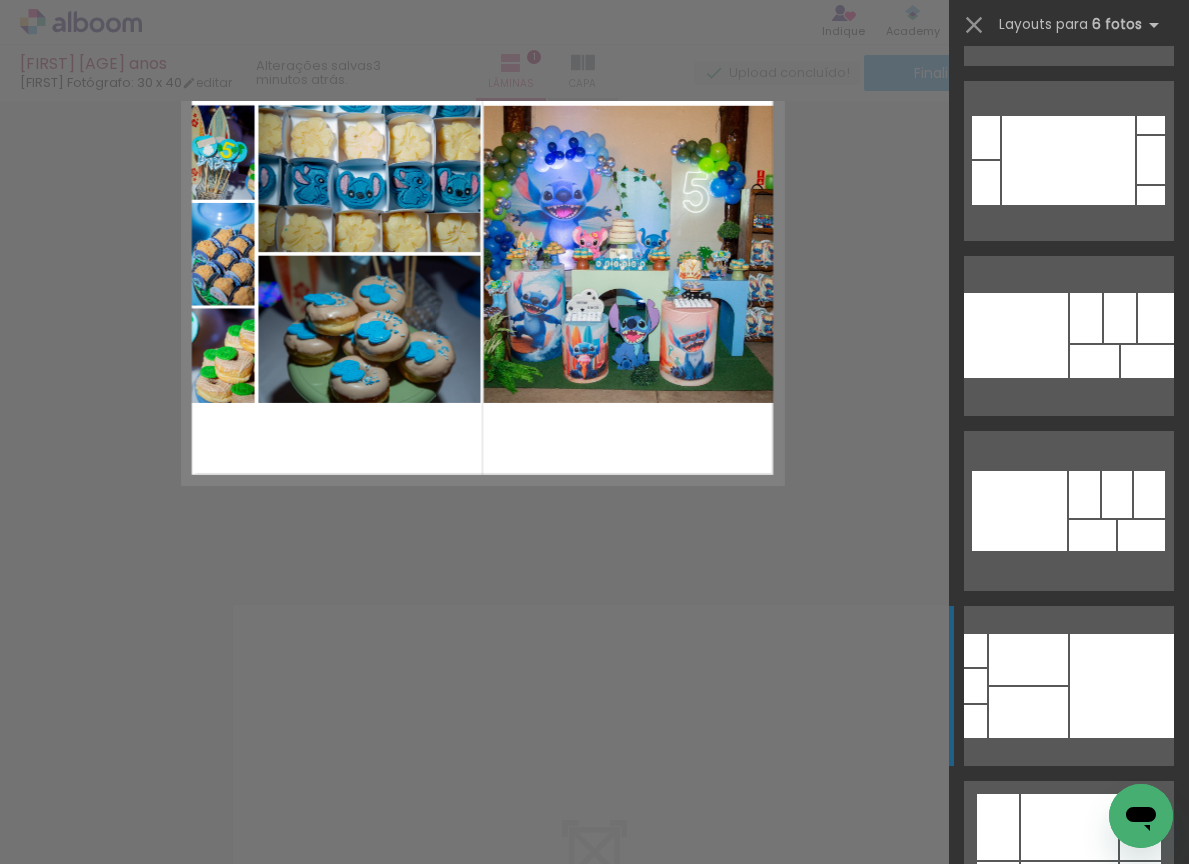 scroll, scrollTop: 7350, scrollLeft: 0, axis: vertical 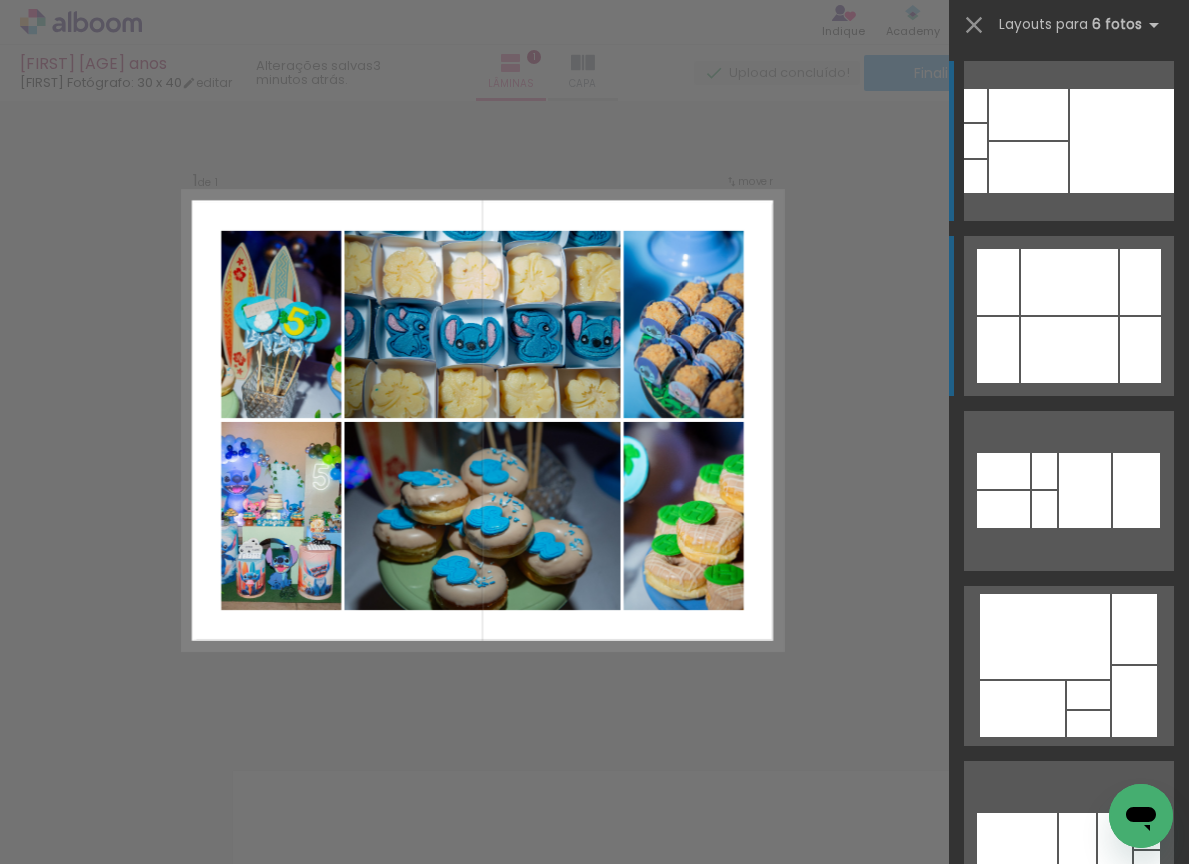 click at bounding box center [1068, -385] 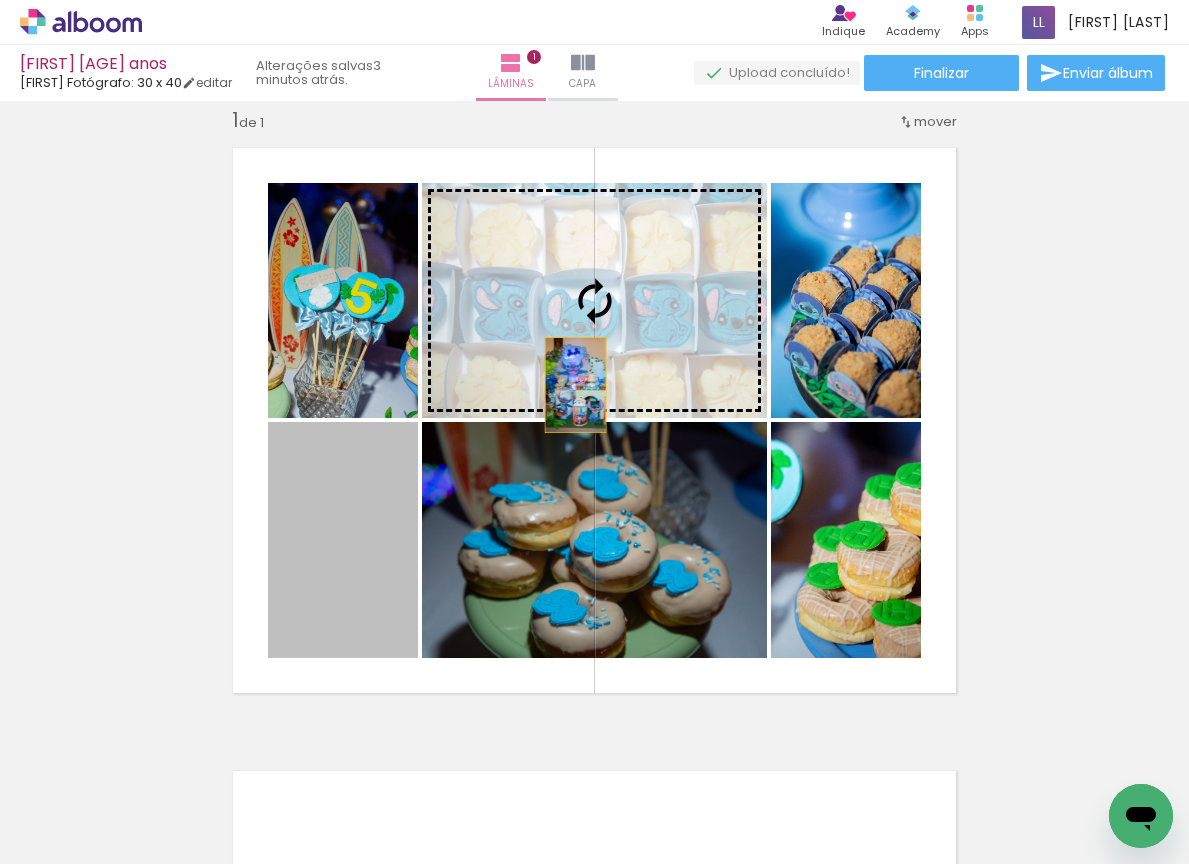 drag, startPoint x: 416, startPoint y: 531, endPoint x: 572, endPoint y: 369, distance: 224.89998 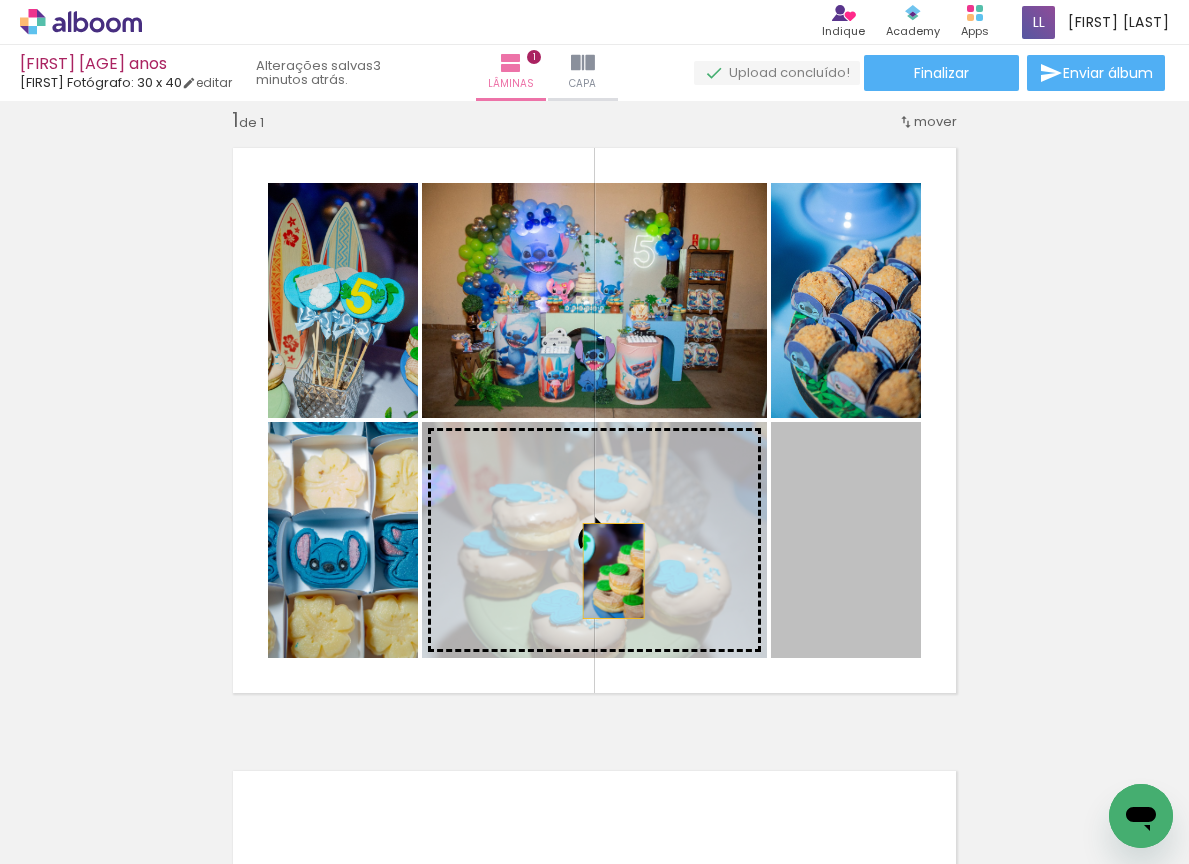 drag, startPoint x: 845, startPoint y: 584, endPoint x: 606, endPoint y: 571, distance: 239.3533 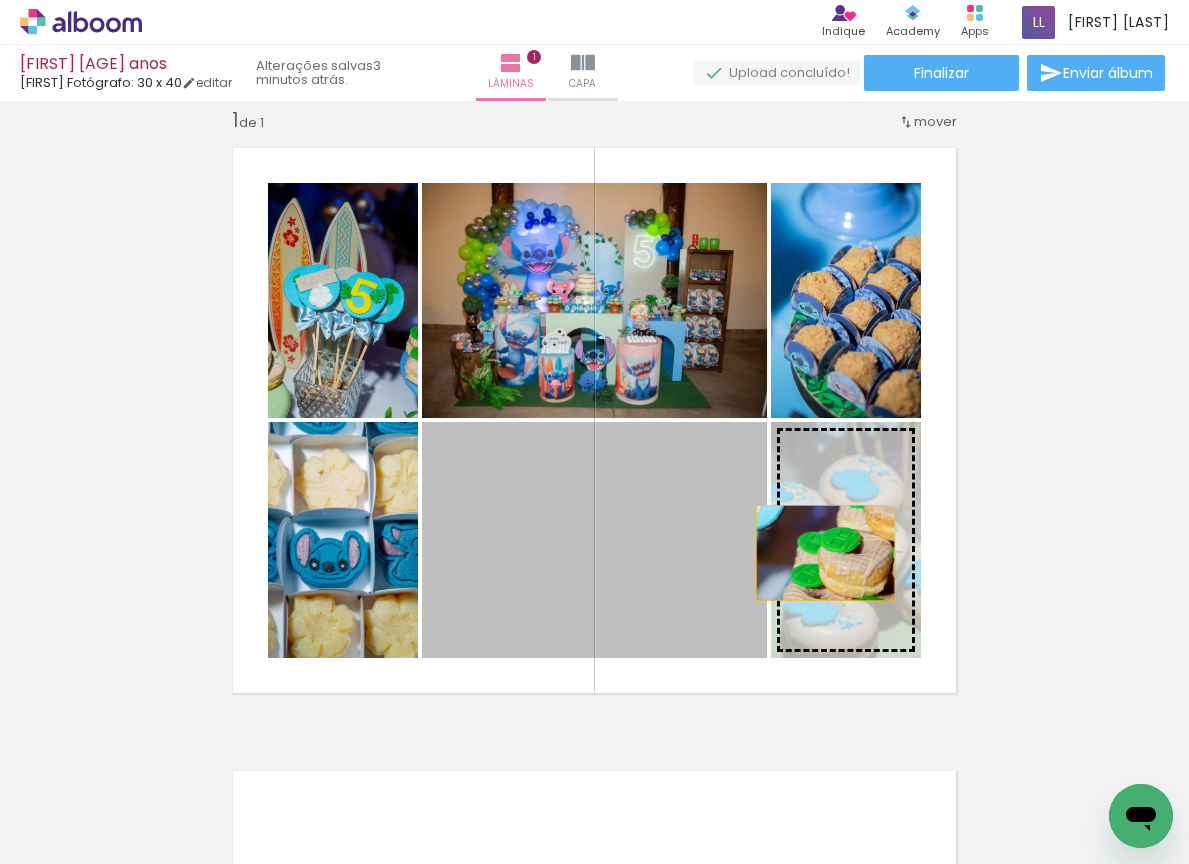 drag, startPoint x: 610, startPoint y: 583, endPoint x: 818, endPoint y: 553, distance: 210.15233 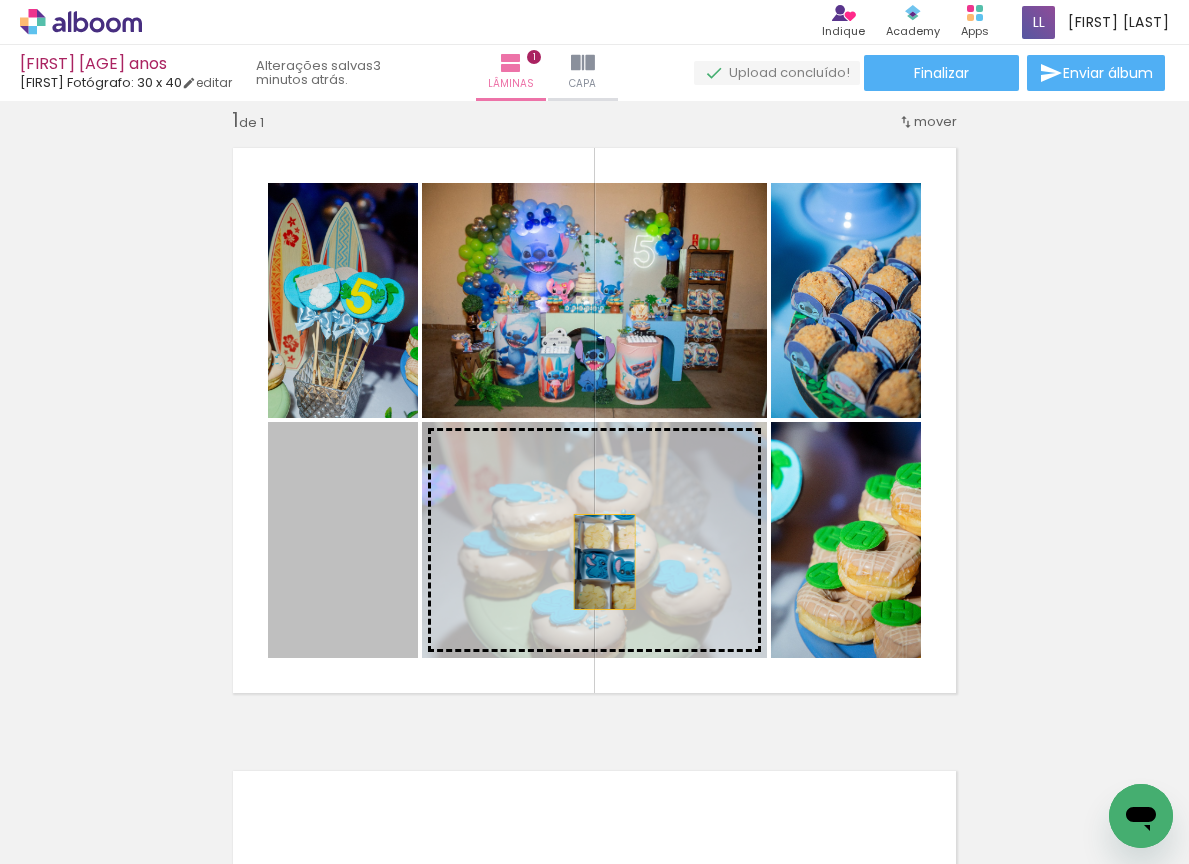 drag, startPoint x: 337, startPoint y: 579, endPoint x: 606, endPoint y: 562, distance: 269.53665 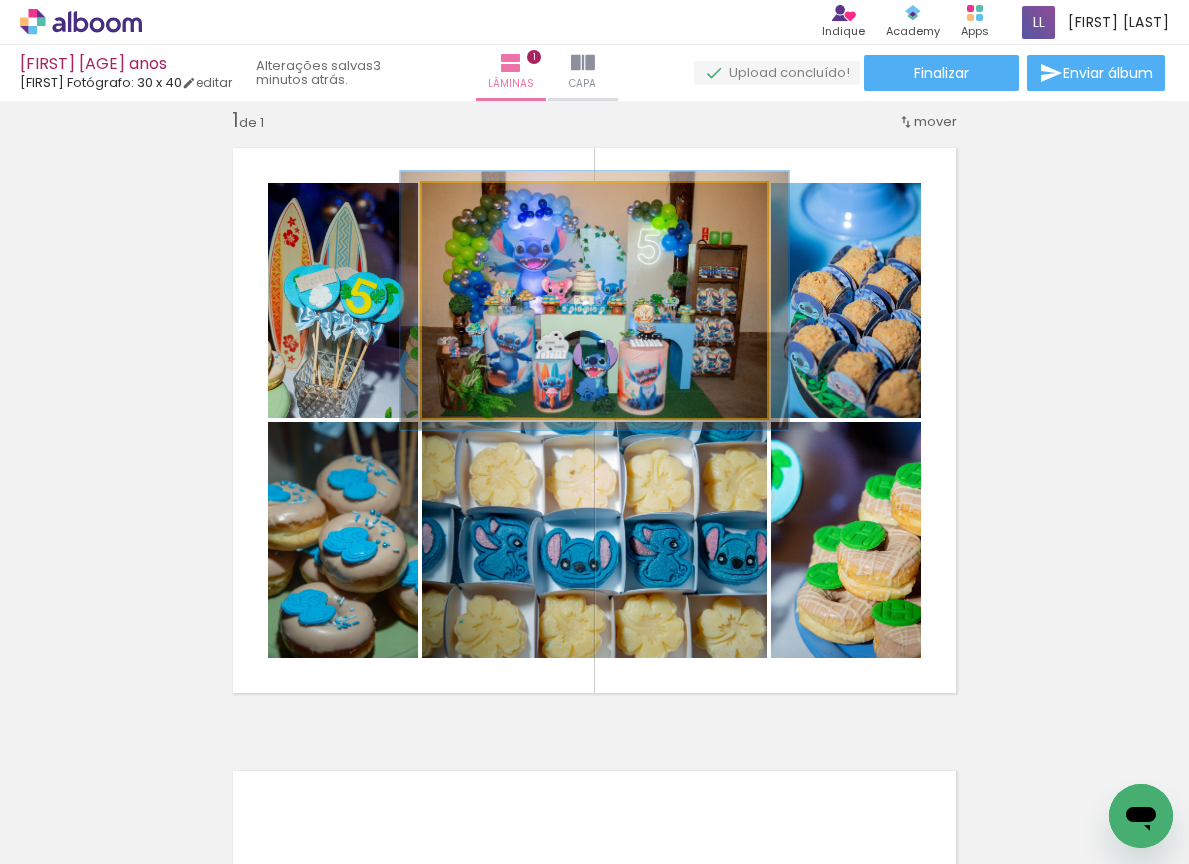 click at bounding box center (476, 204) 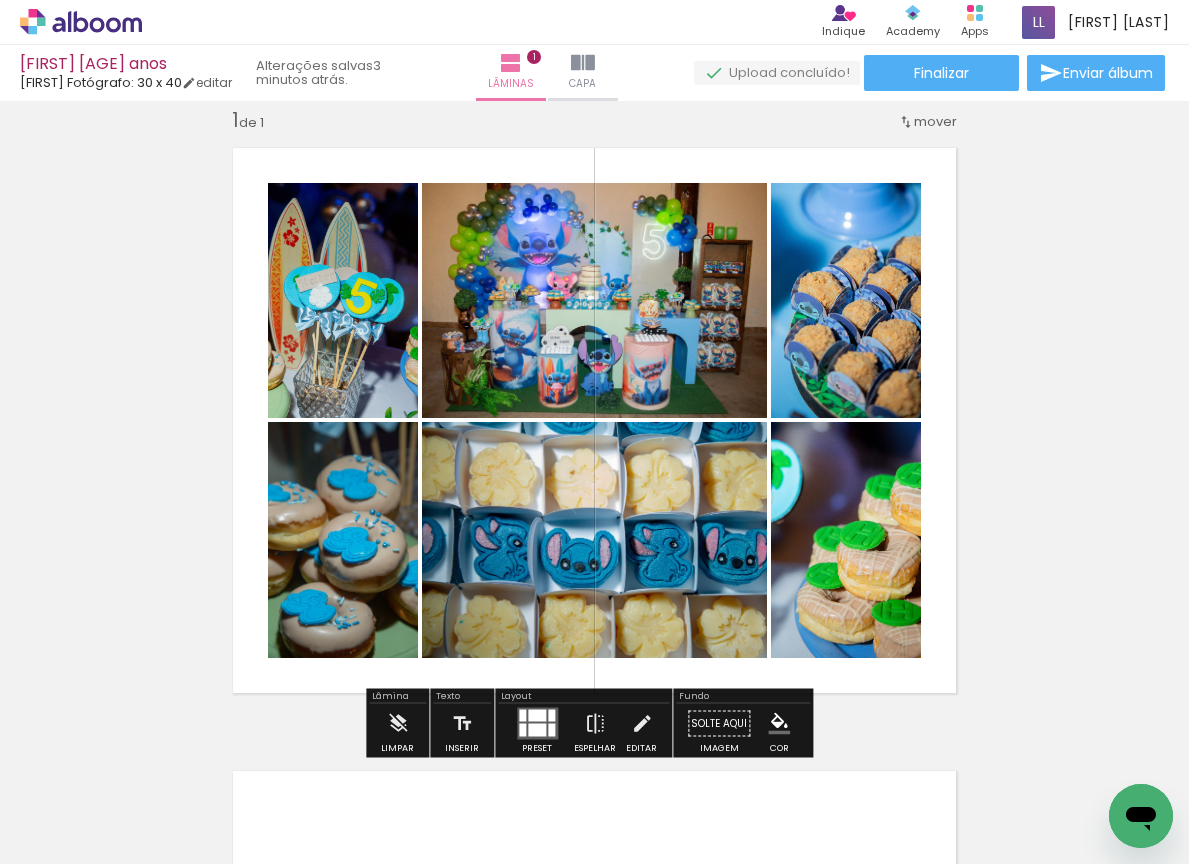 click 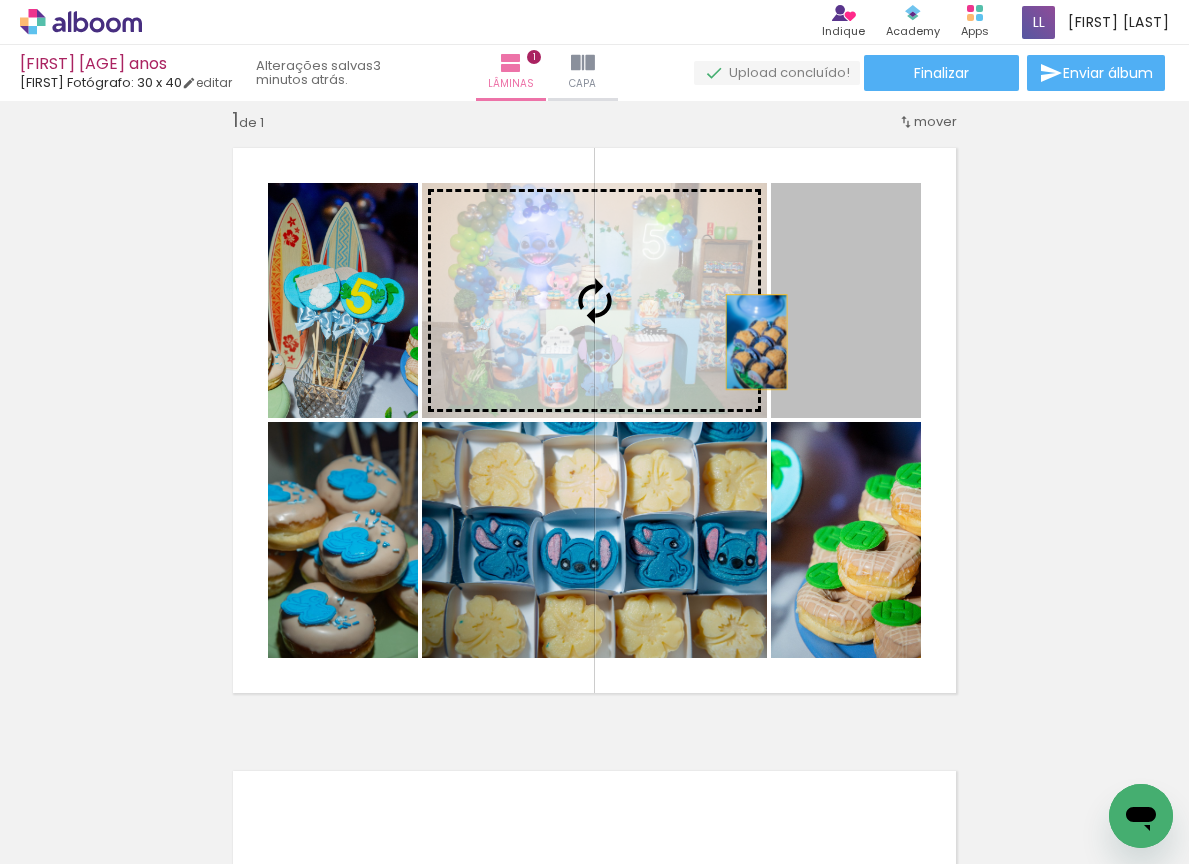 drag, startPoint x: 845, startPoint y: 338, endPoint x: 749, endPoint y: 342, distance: 96.0833 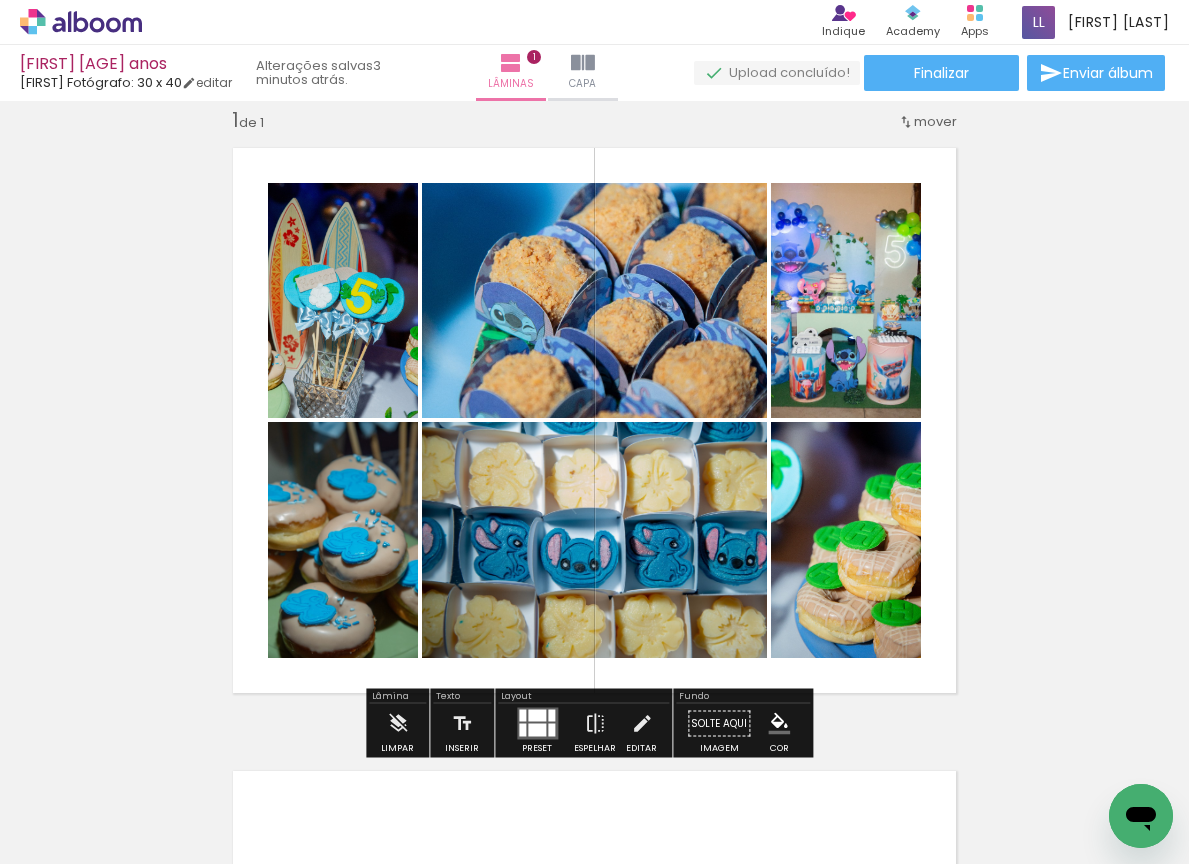 drag, startPoint x: 658, startPoint y: 342, endPoint x: 870, endPoint y: 338, distance: 212.03773 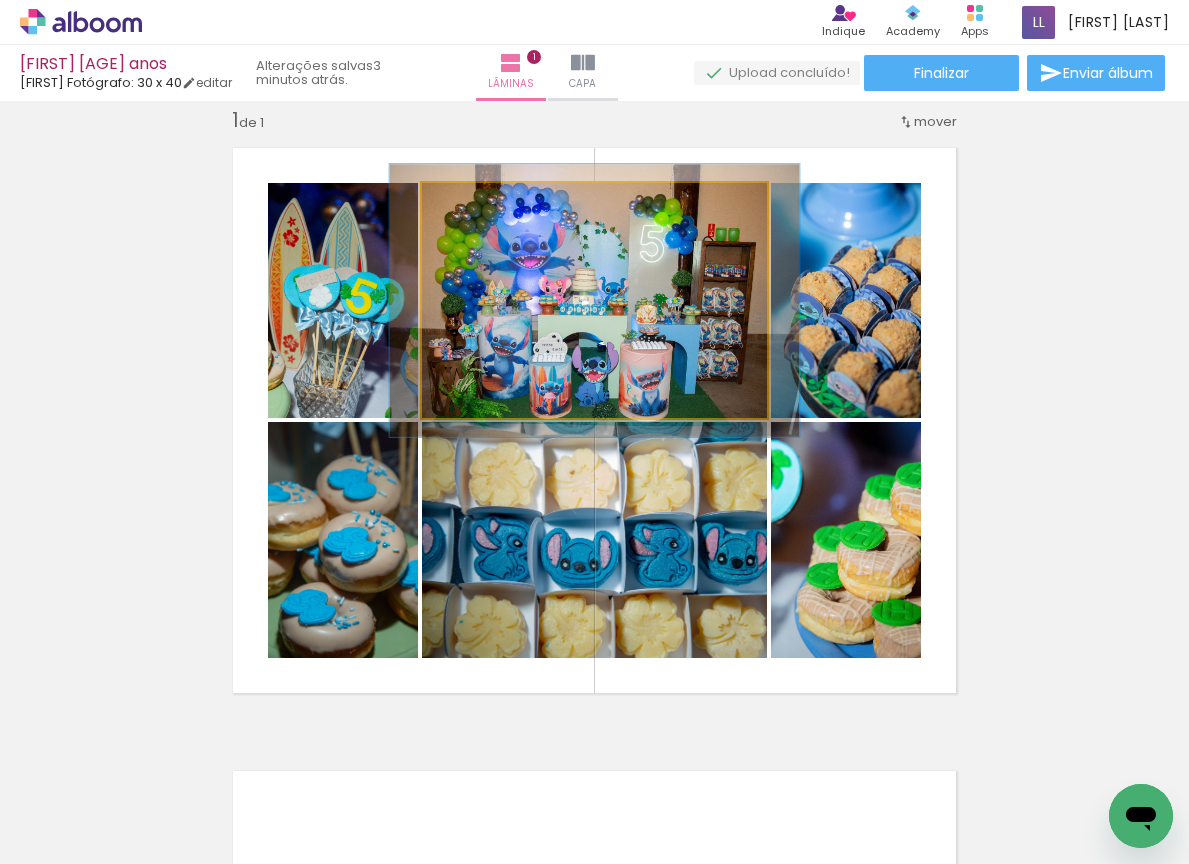 type on "116" 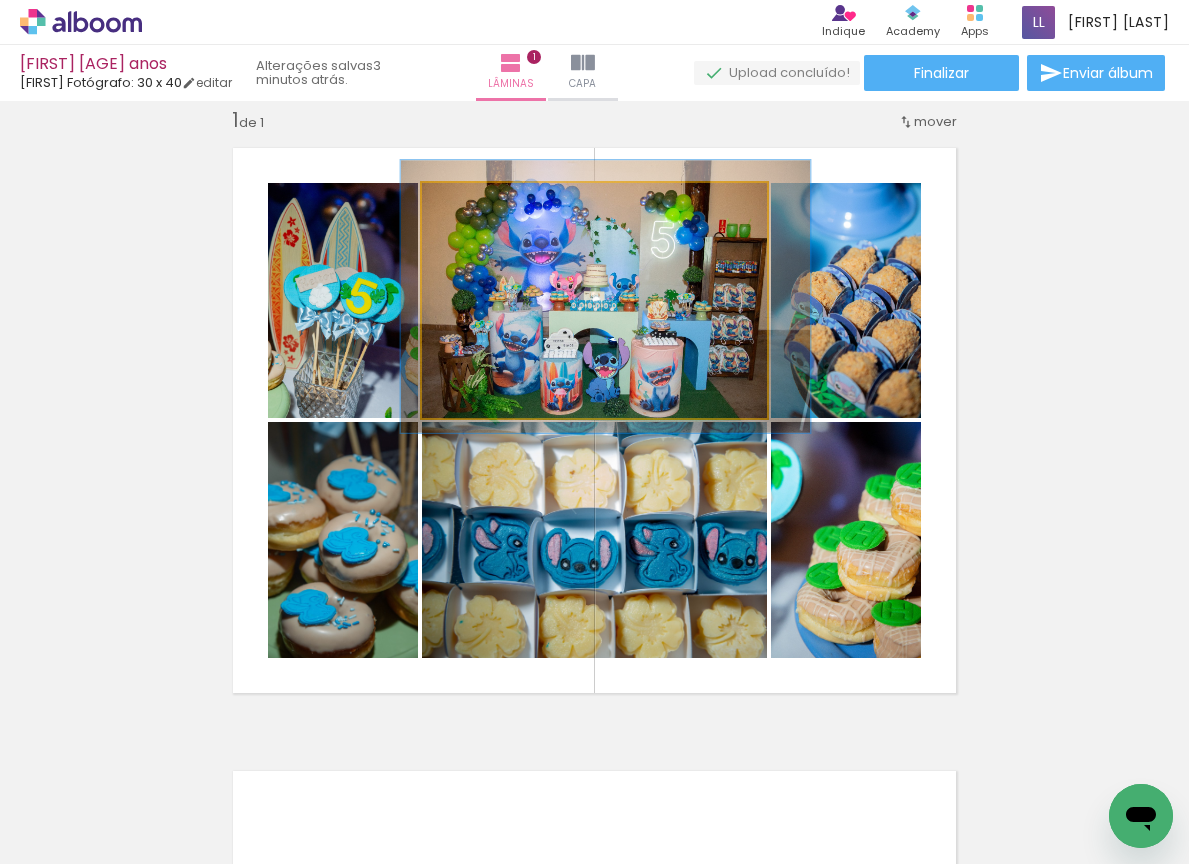 drag, startPoint x: 625, startPoint y: 303, endPoint x: 636, endPoint y: 299, distance: 11.7046995 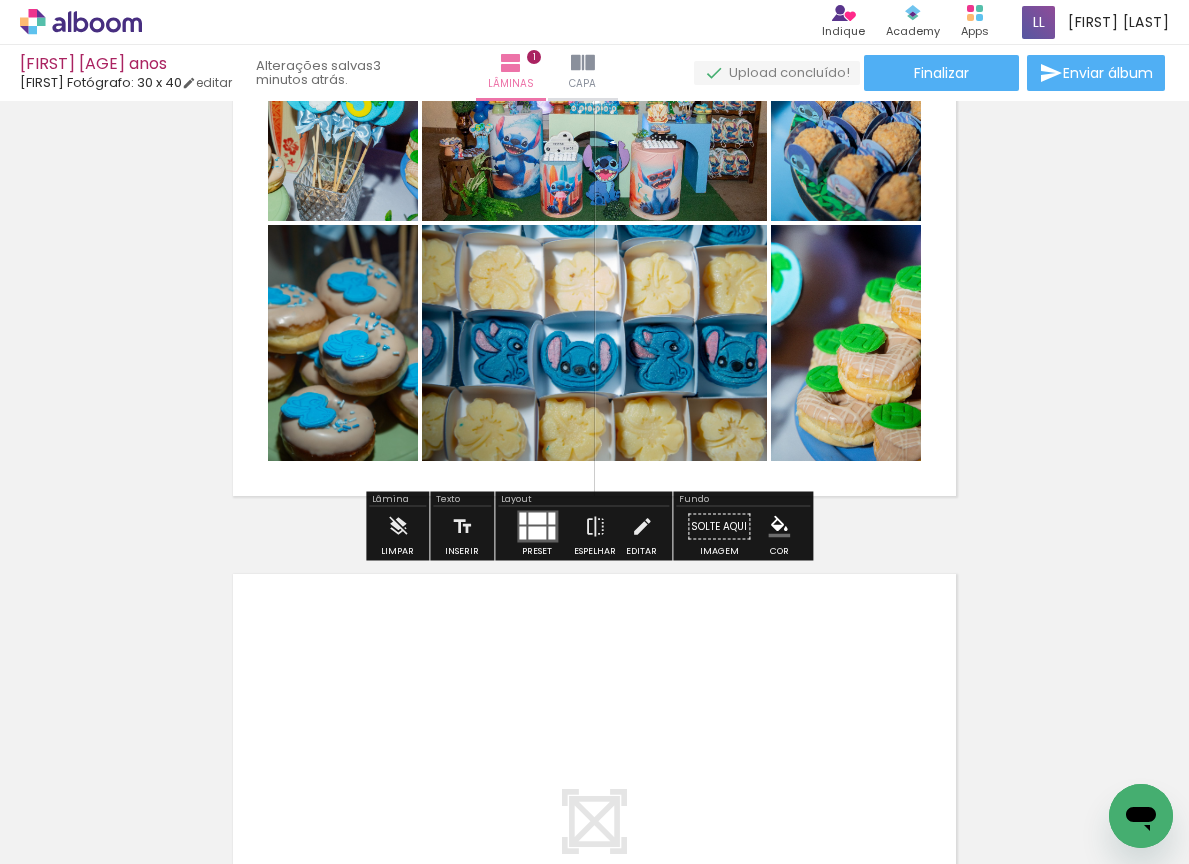 scroll, scrollTop: 686, scrollLeft: 0, axis: vertical 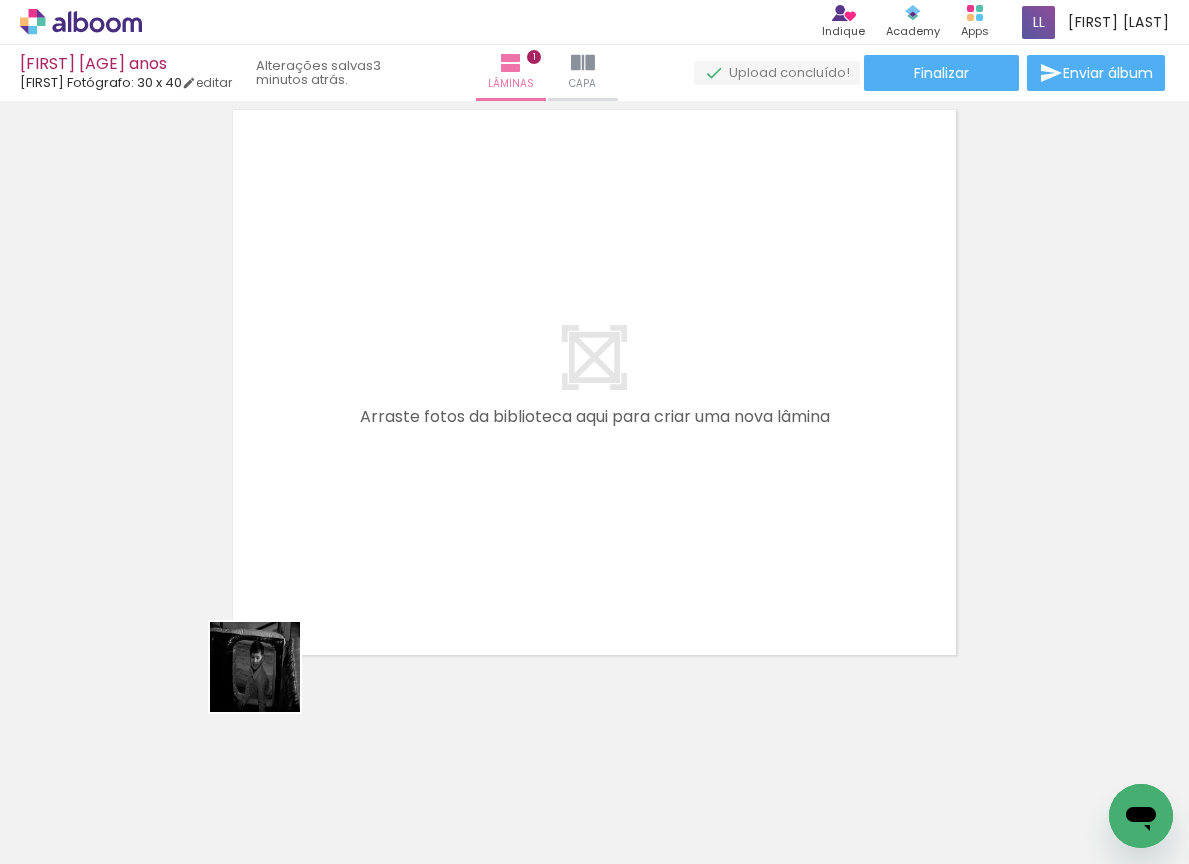 drag, startPoint x: 244, startPoint y: 802, endPoint x: 305, endPoint y: 429, distance: 377.95502 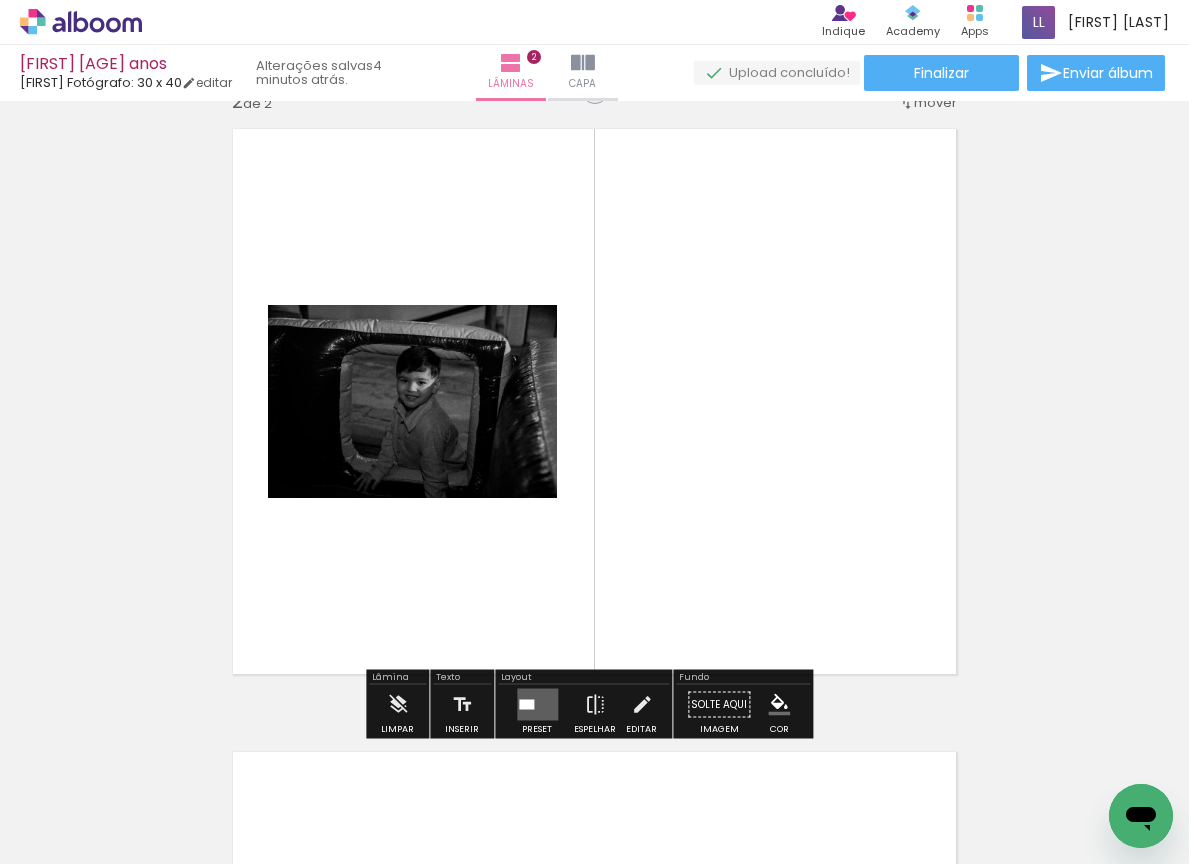 scroll, scrollTop: 648, scrollLeft: 0, axis: vertical 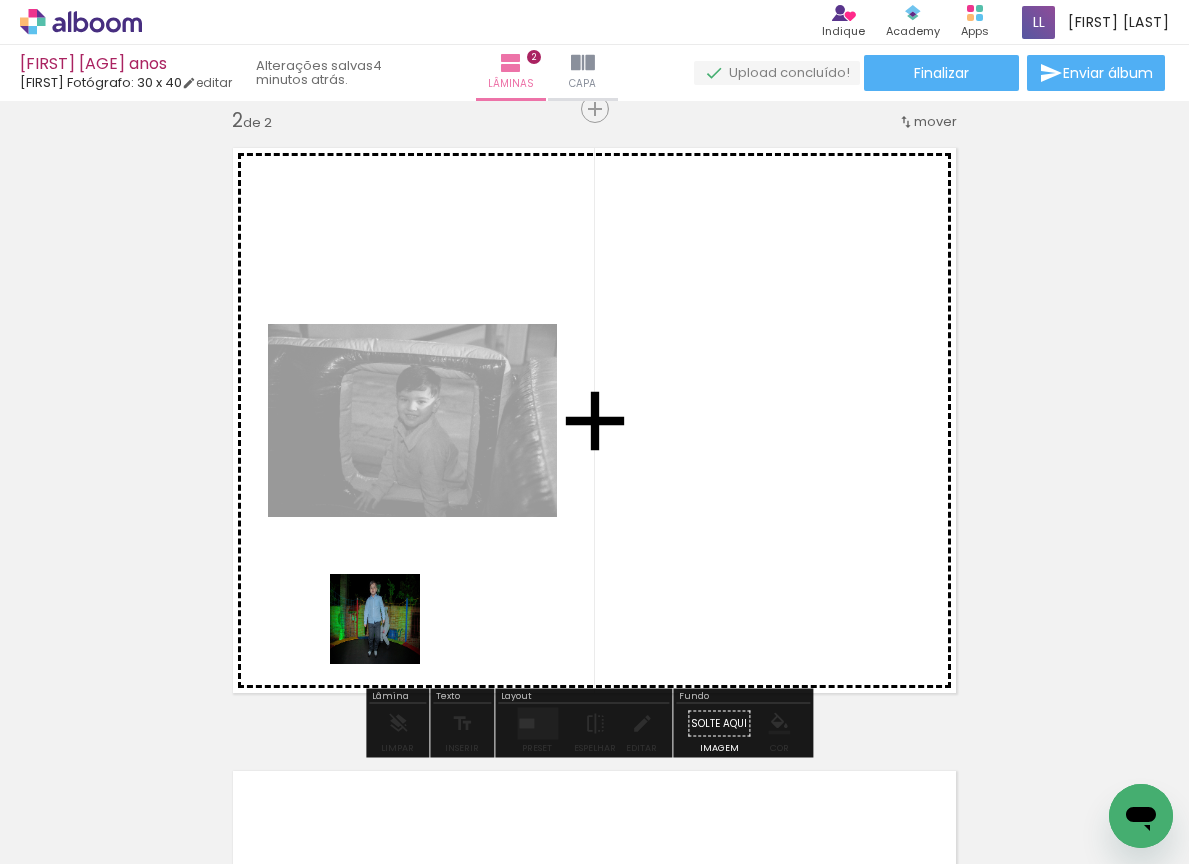 drag, startPoint x: 370, startPoint y: 799, endPoint x: 417, endPoint y: 581, distance: 223.00897 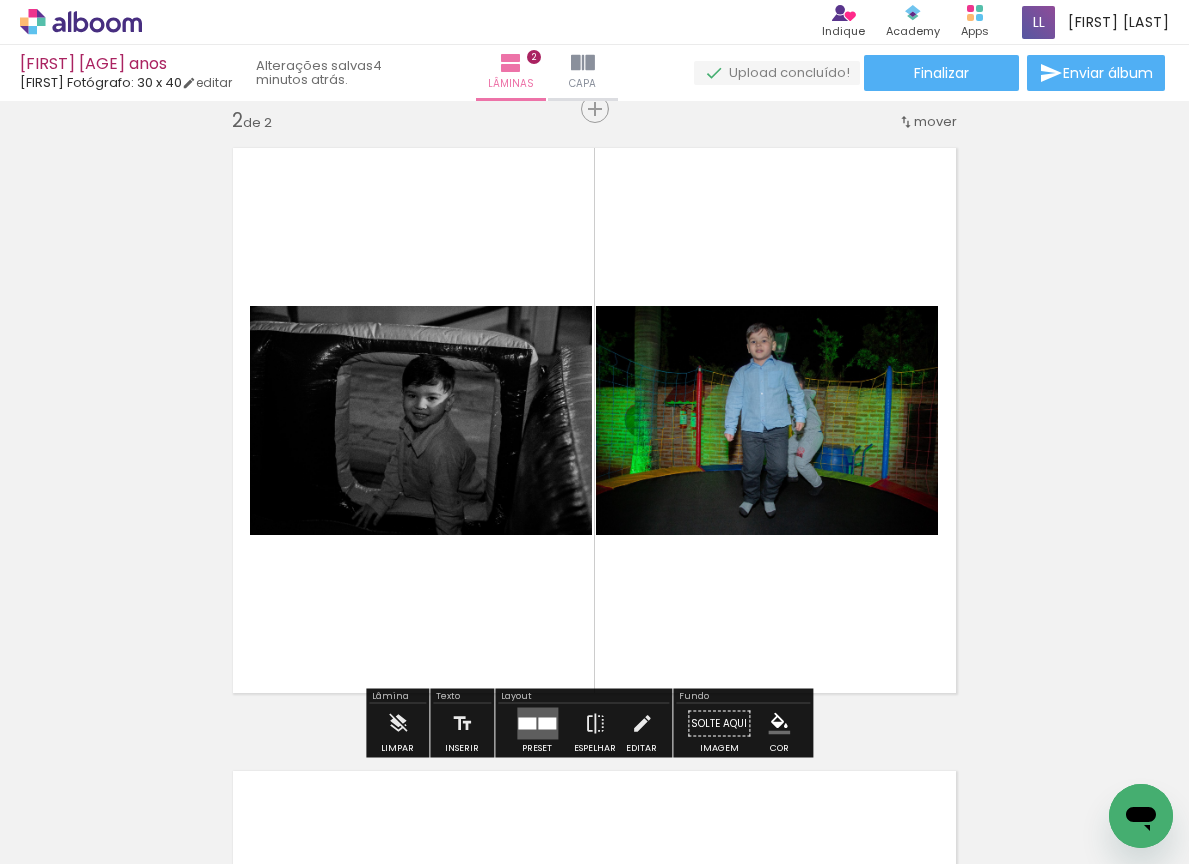 drag, startPoint x: 464, startPoint y: 791, endPoint x: 459, endPoint y: 545, distance: 246.05081 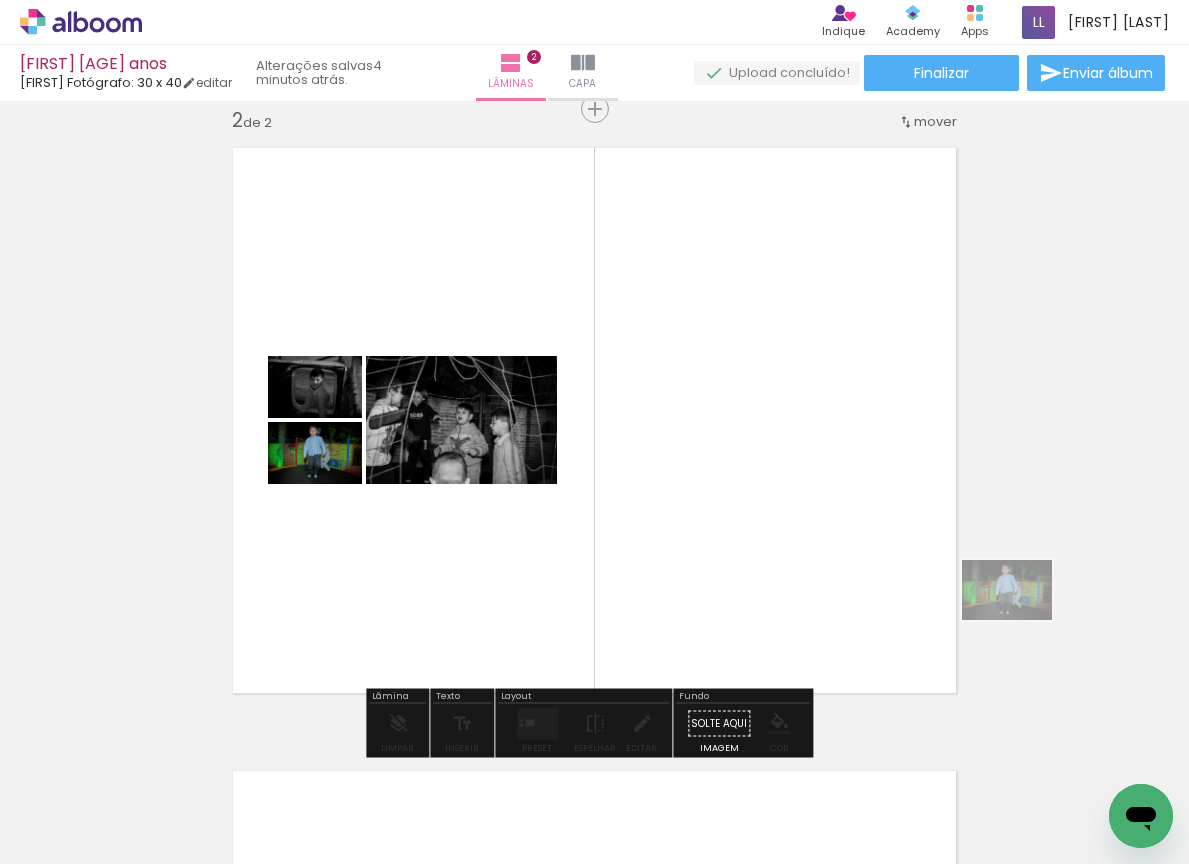 drag, startPoint x: 352, startPoint y: 816, endPoint x: 1022, endPoint y: 620, distance: 698.0802 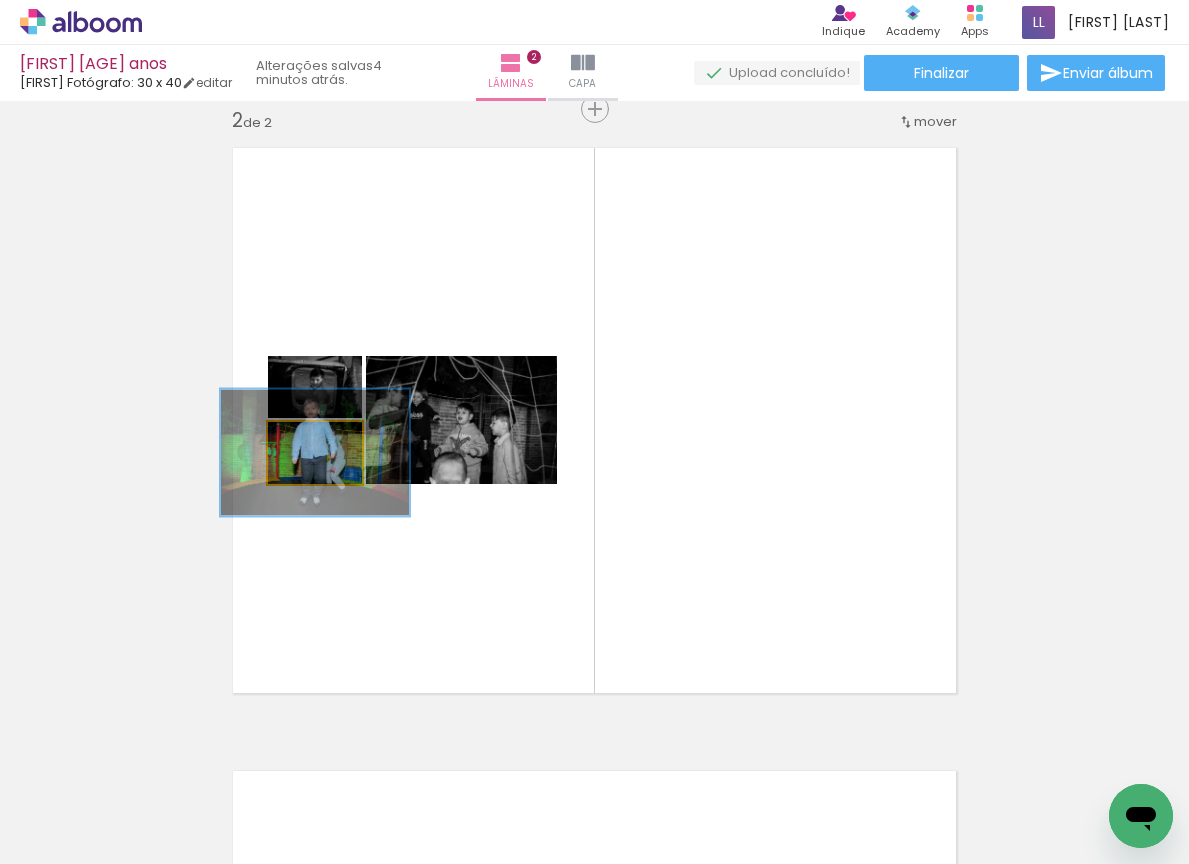 type on "200" 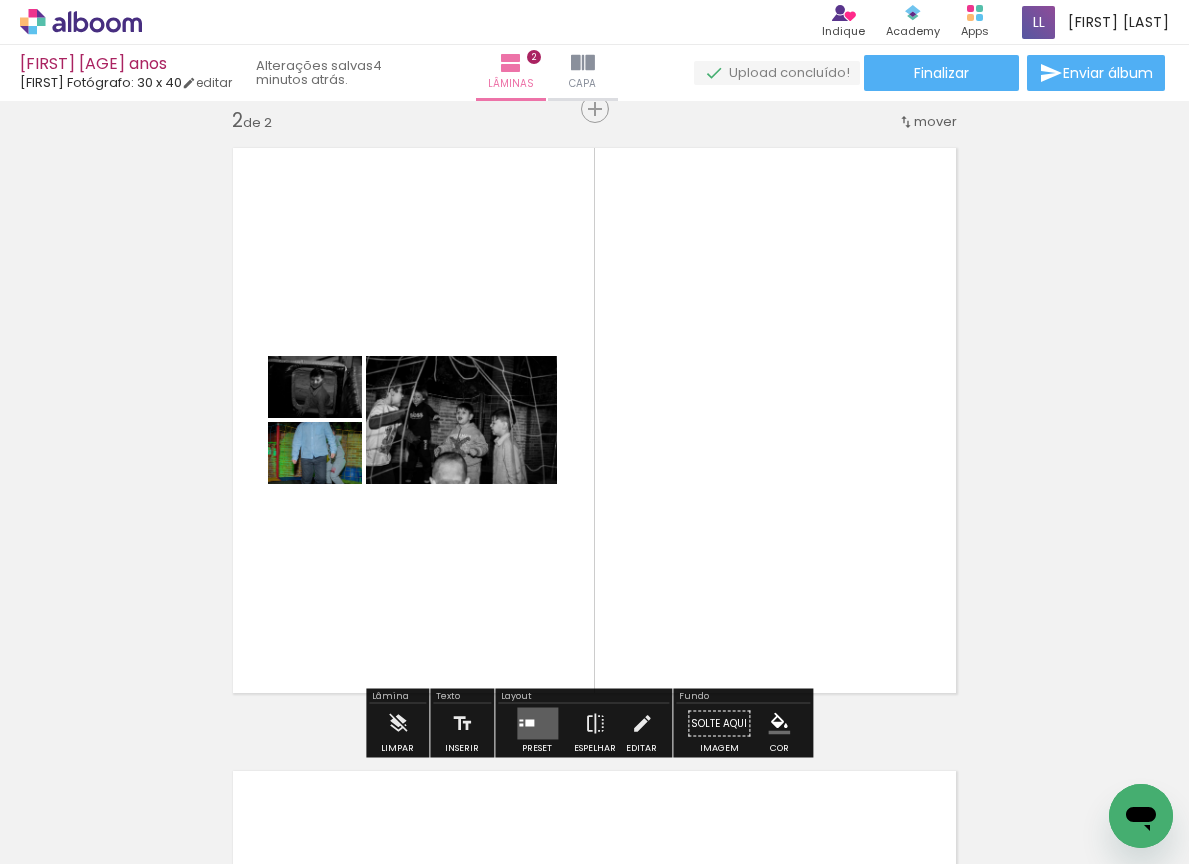 click on "P&B" at bounding box center (0, 0) 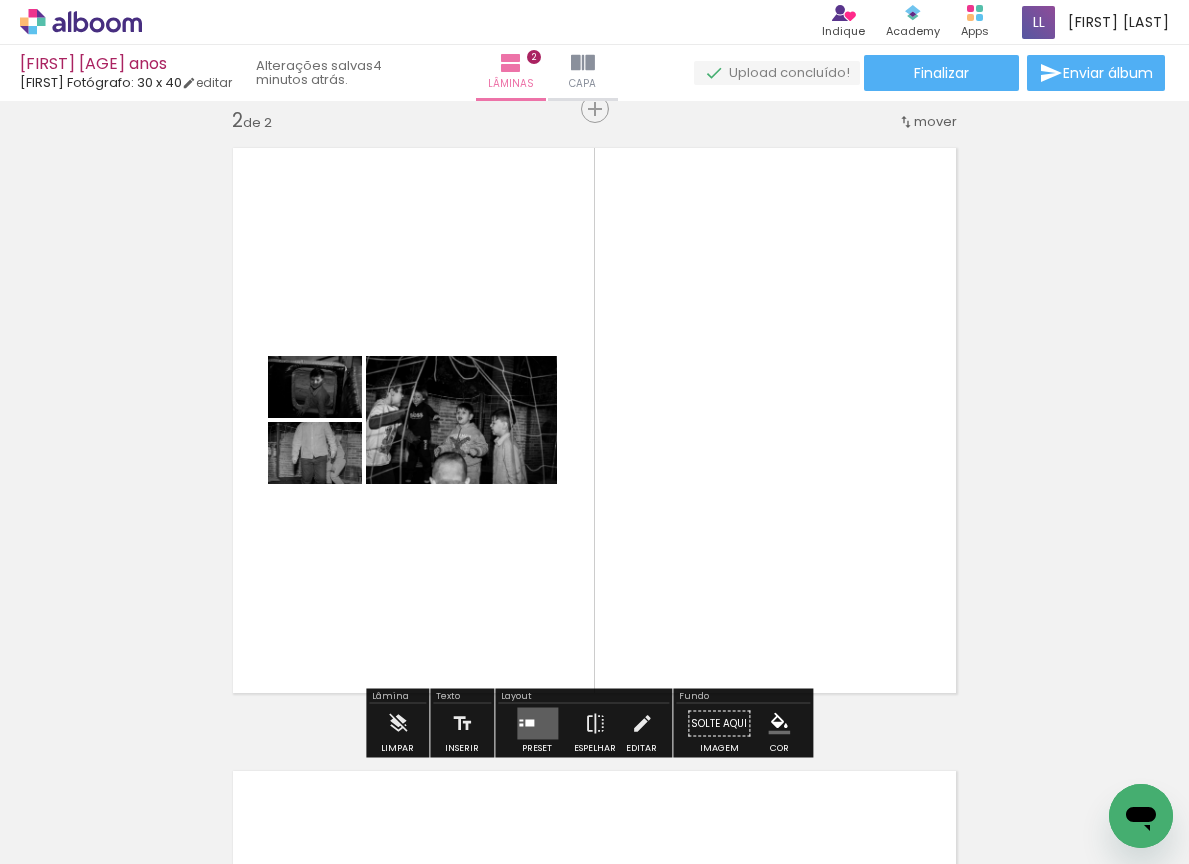 click on "P&B" at bounding box center (0, 0) 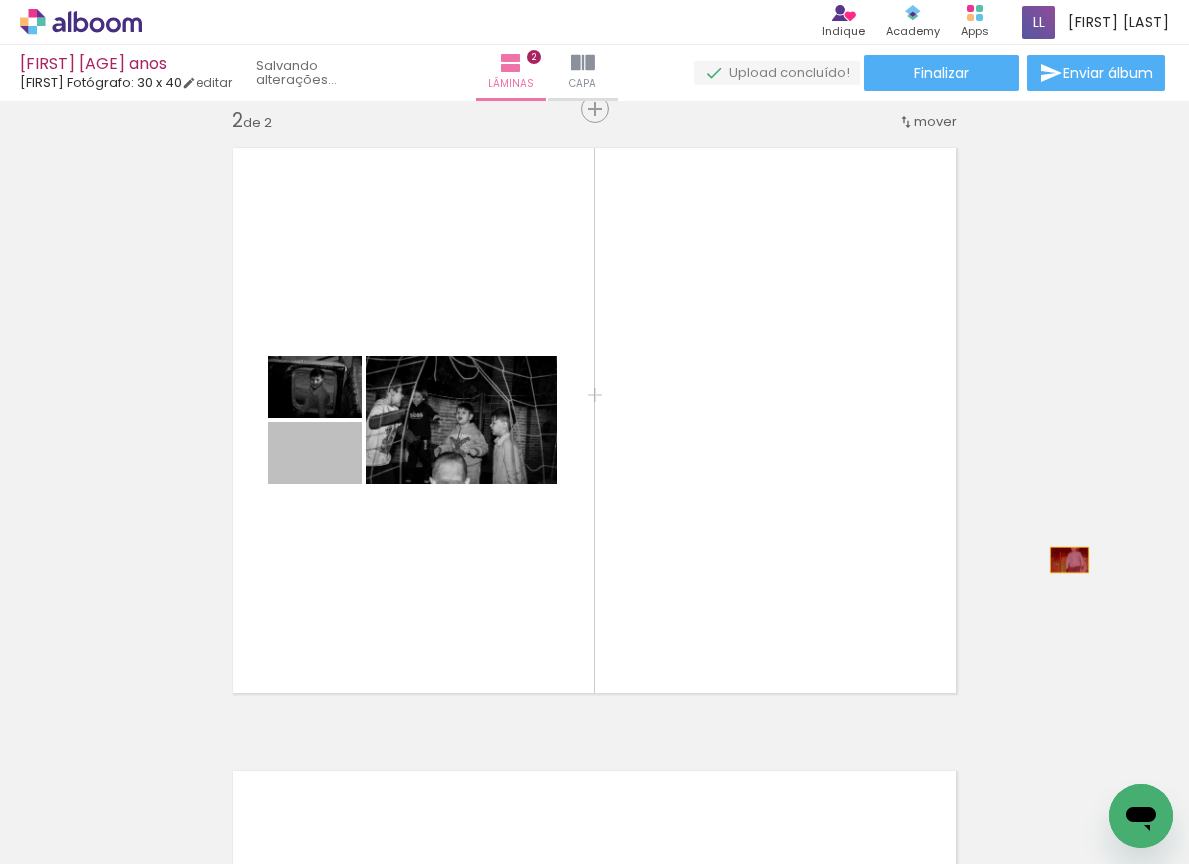 drag, startPoint x: 352, startPoint y: 471, endPoint x: 1062, endPoint y: 560, distance: 715.5564 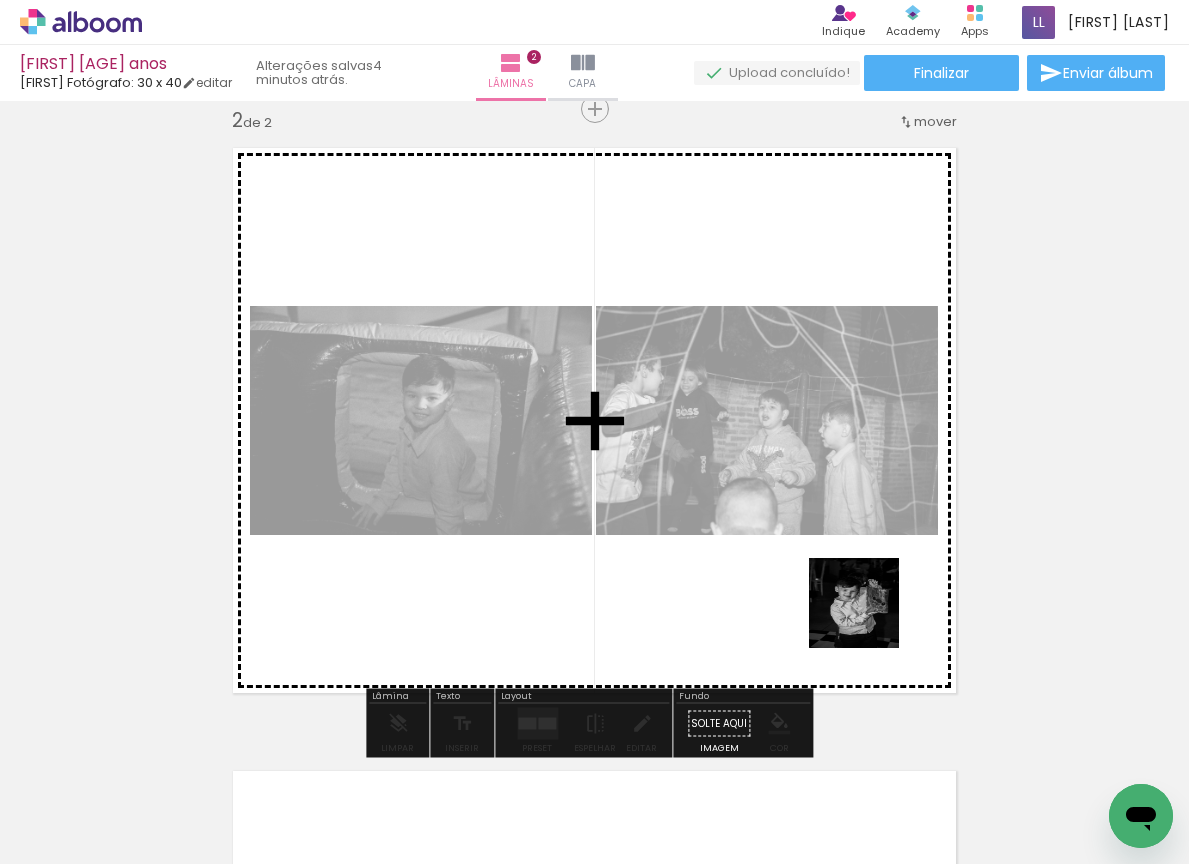 drag, startPoint x: 1006, startPoint y: 786, endPoint x: 766, endPoint y: 537, distance: 345.83377 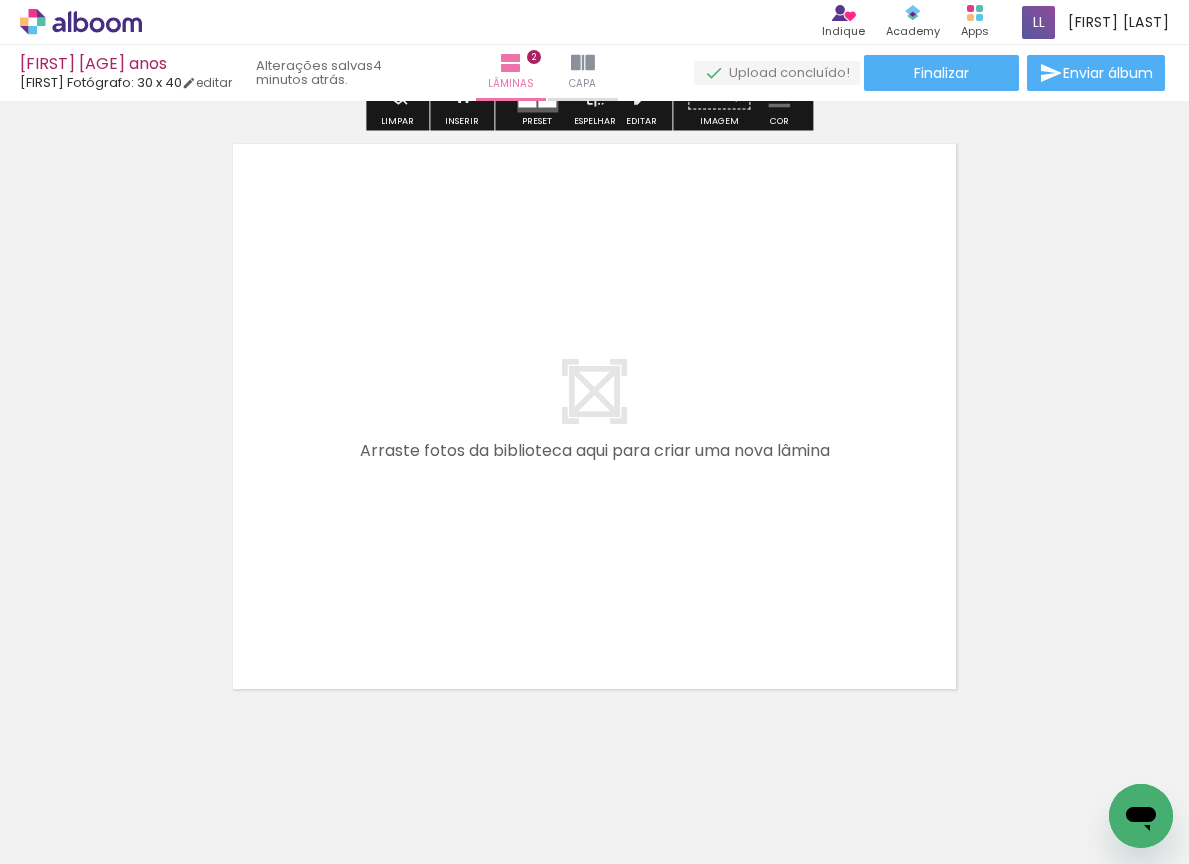 scroll, scrollTop: 1309, scrollLeft: 0, axis: vertical 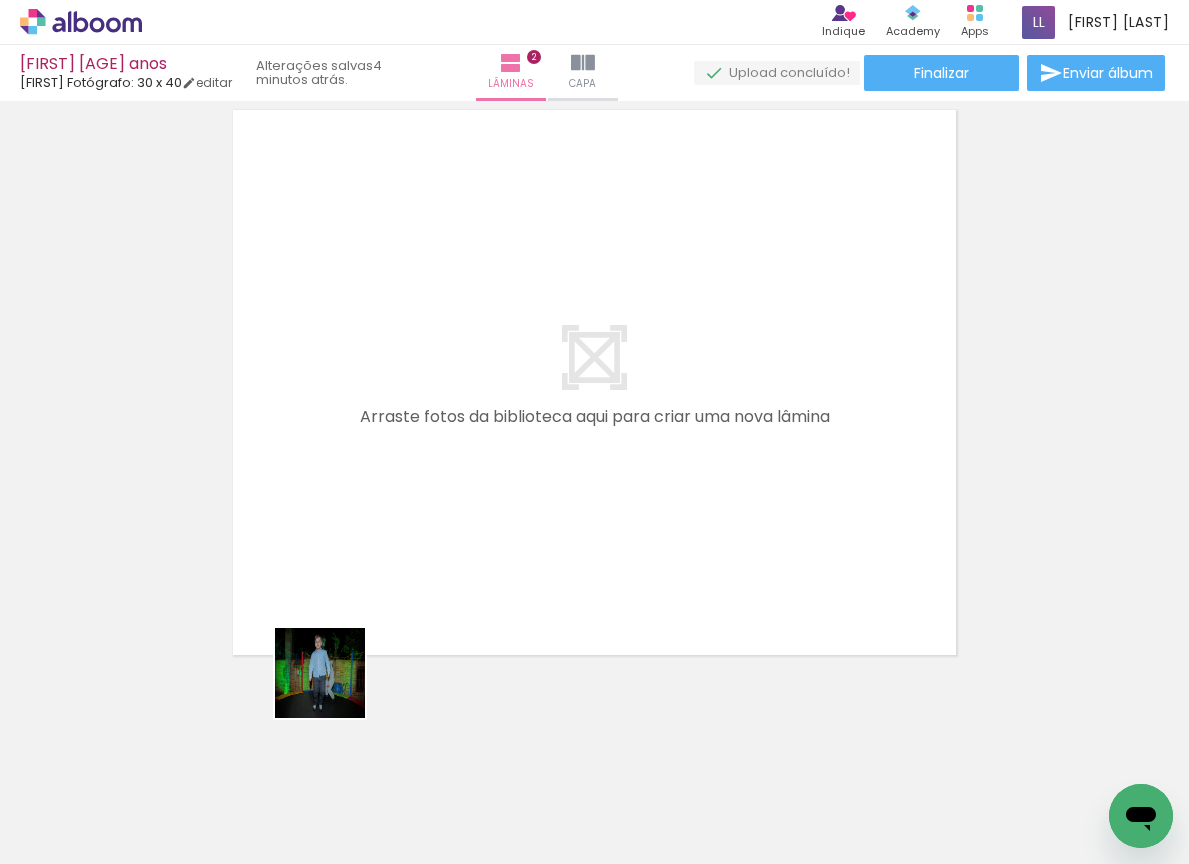 drag, startPoint x: 347, startPoint y: 774, endPoint x: 343, endPoint y: 534, distance: 240.03333 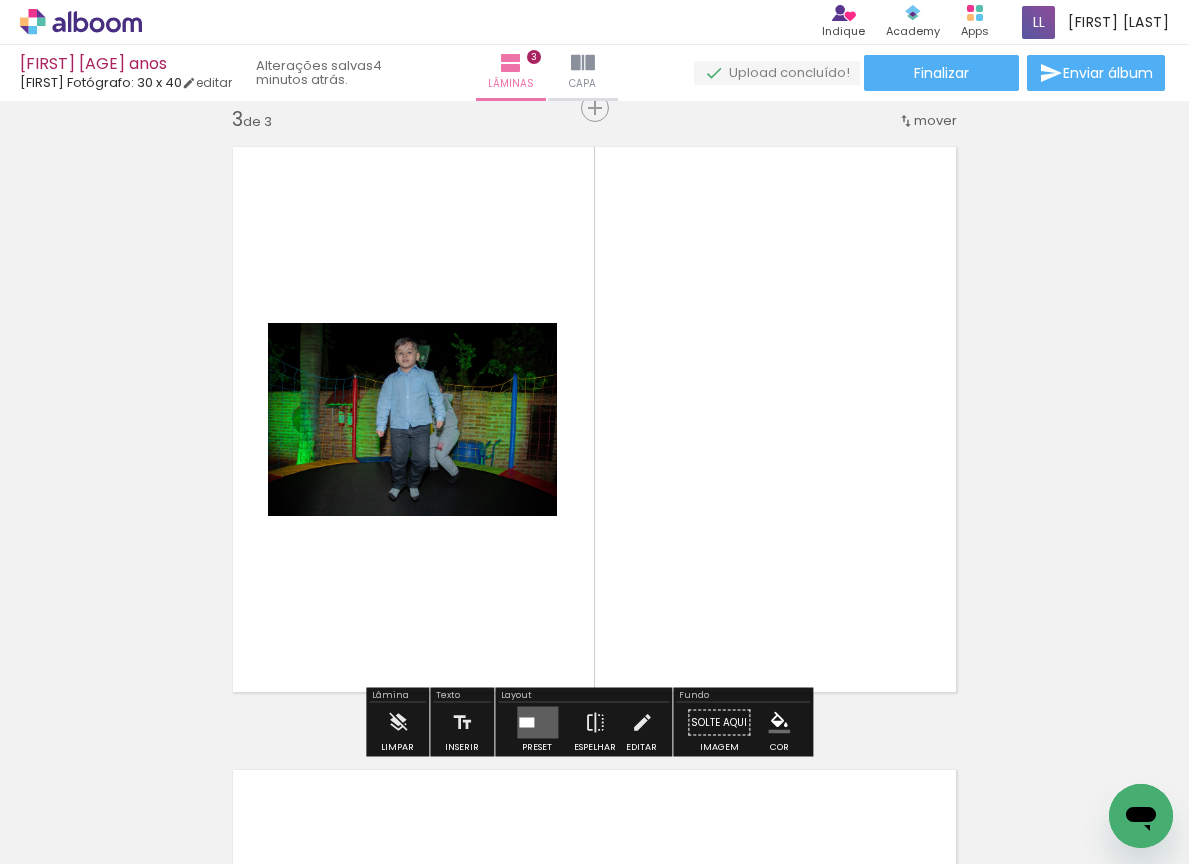scroll, scrollTop: 1271, scrollLeft: 0, axis: vertical 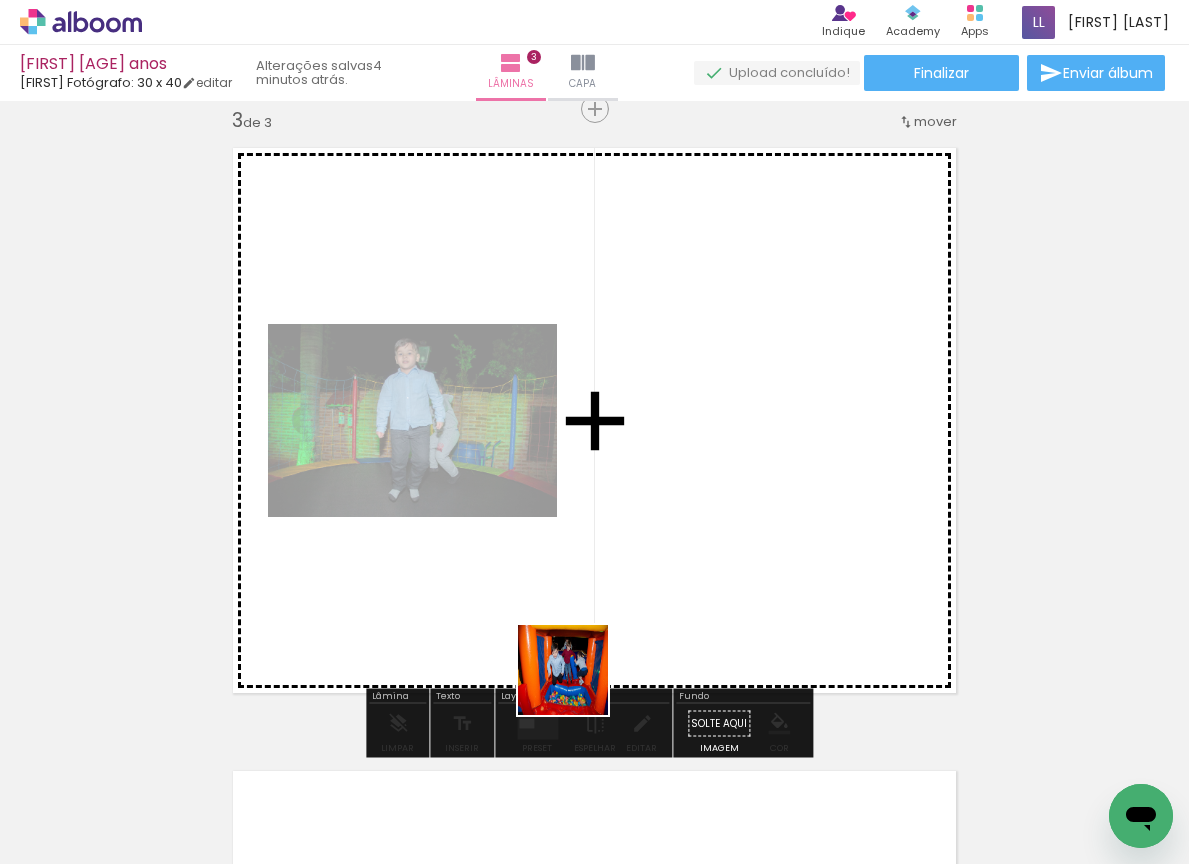 drag, startPoint x: 589, startPoint y: 792, endPoint x: 543, endPoint y: 565, distance: 231.6139 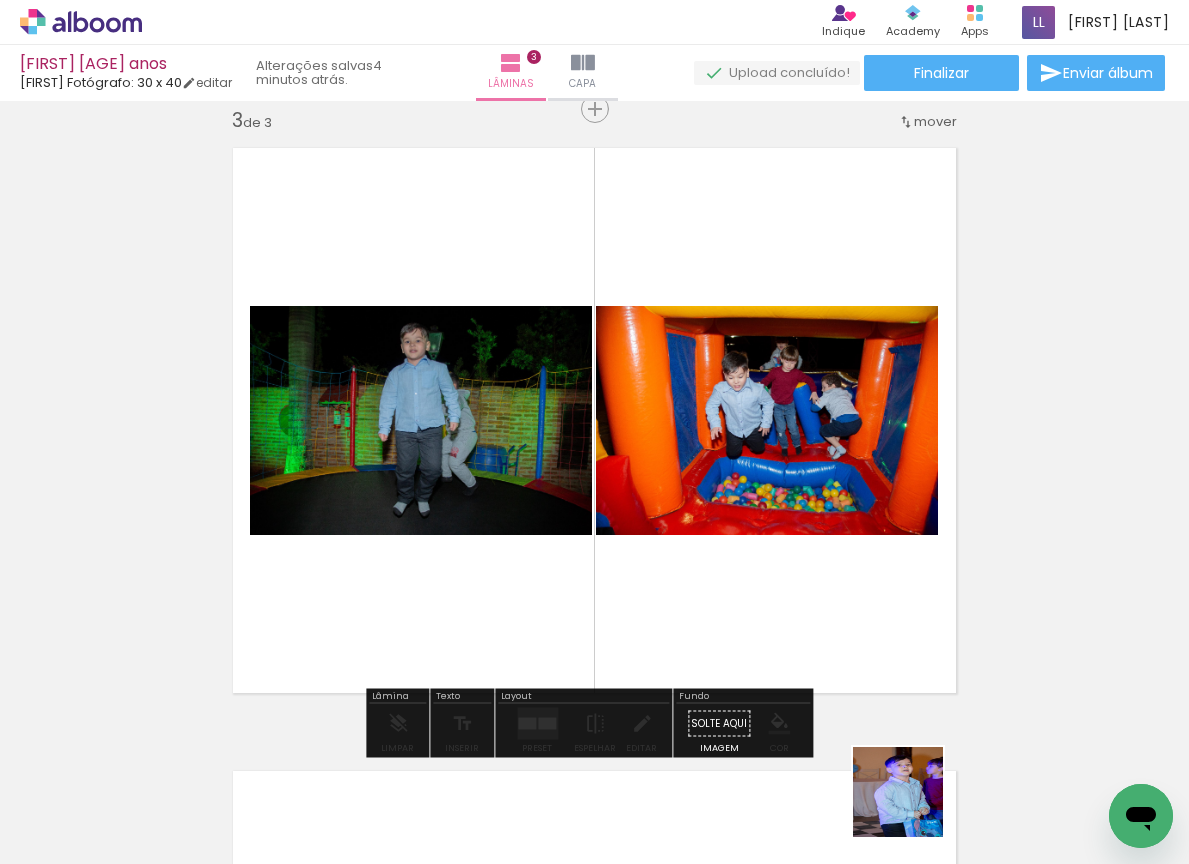 drag, startPoint x: 913, startPoint y: 807, endPoint x: 526, endPoint y: 390, distance: 568.9095 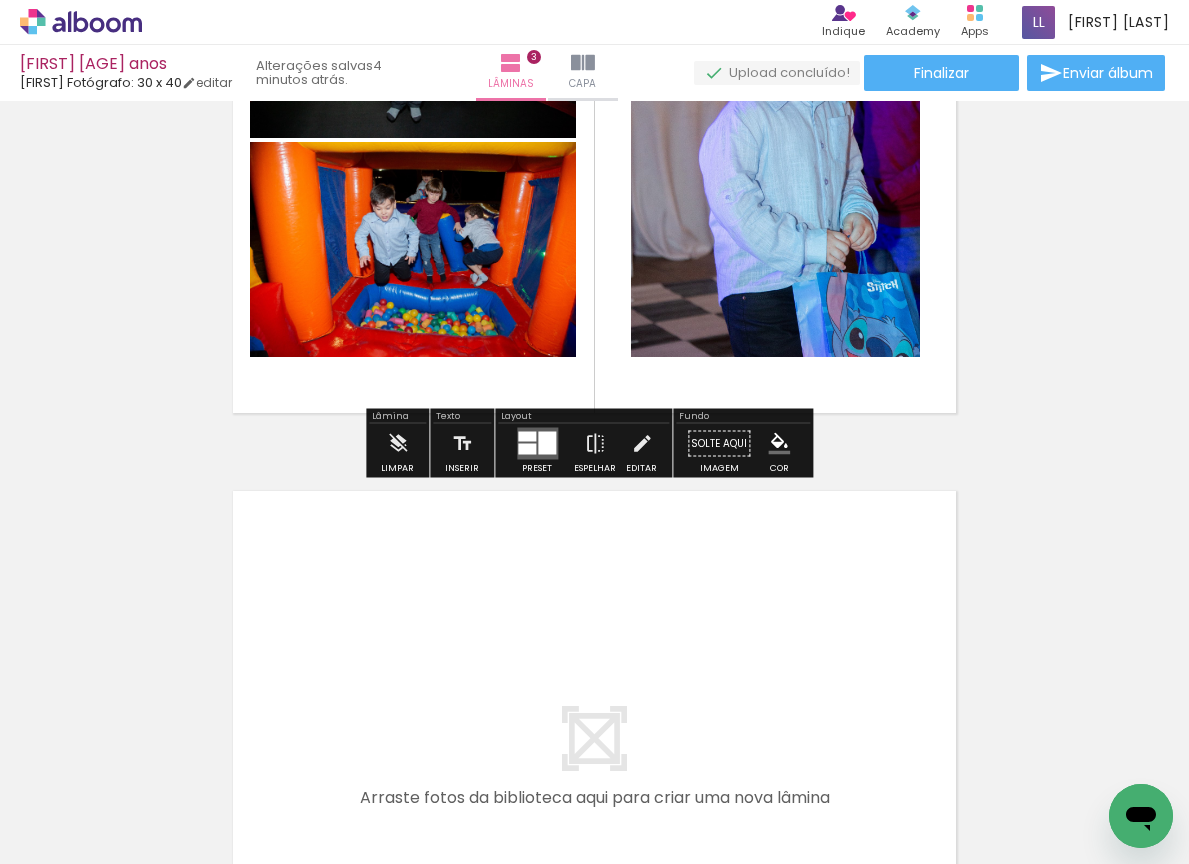 scroll, scrollTop: 1932, scrollLeft: 0, axis: vertical 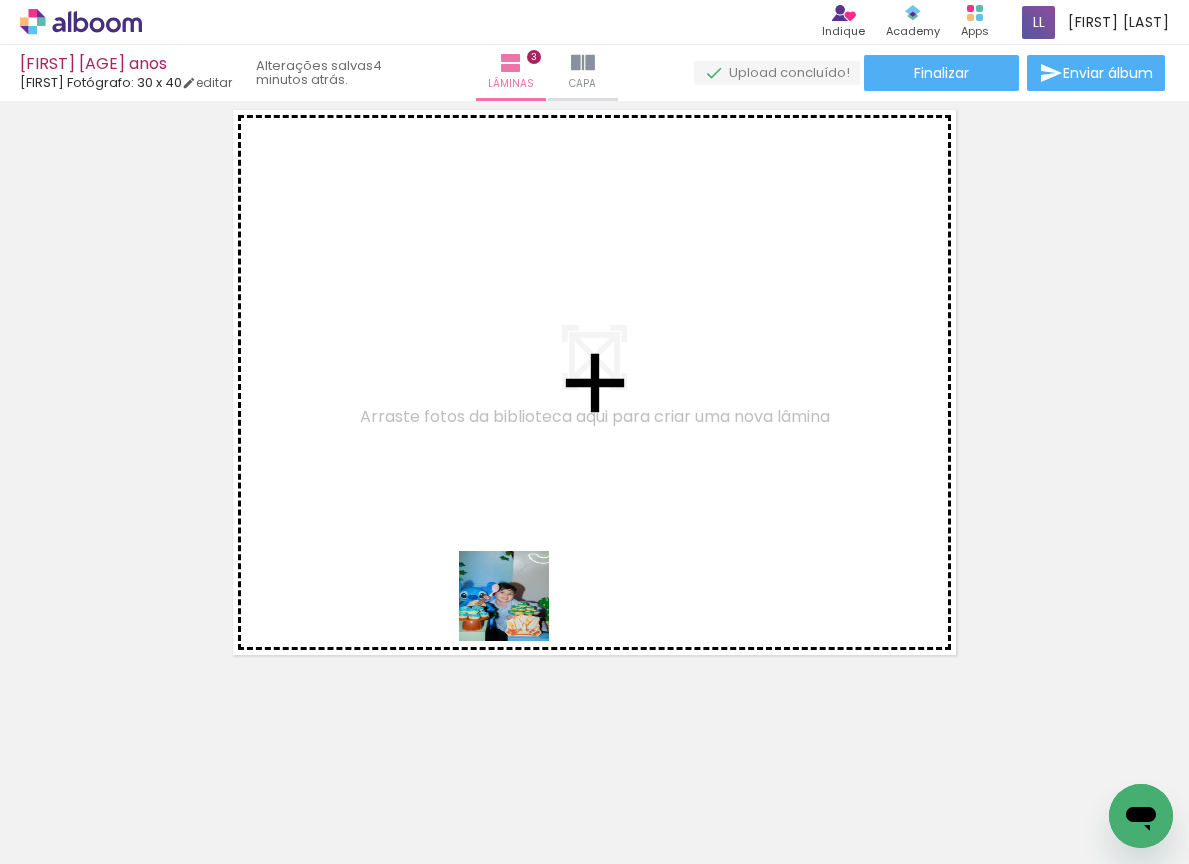 drag, startPoint x: 571, startPoint y: 687, endPoint x: 431, endPoint y: 517, distance: 220.22716 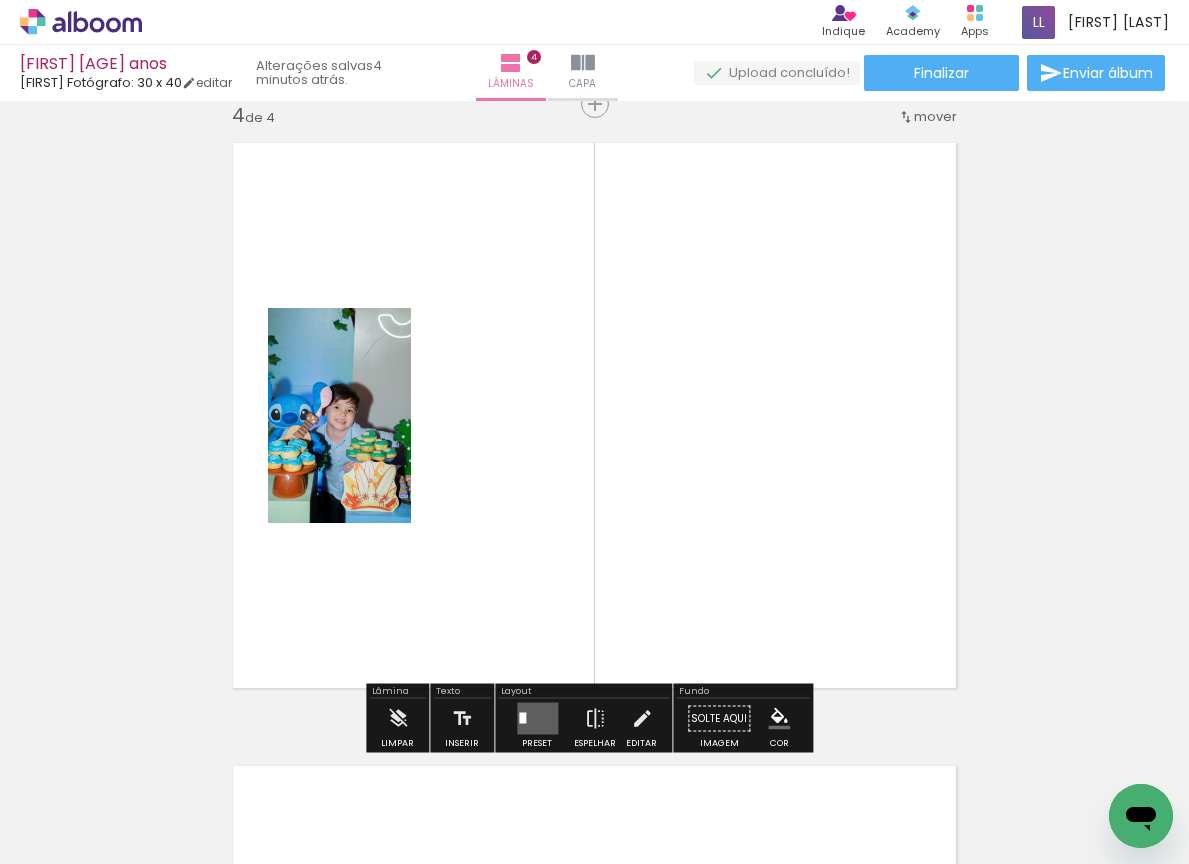 scroll, scrollTop: 1894, scrollLeft: 0, axis: vertical 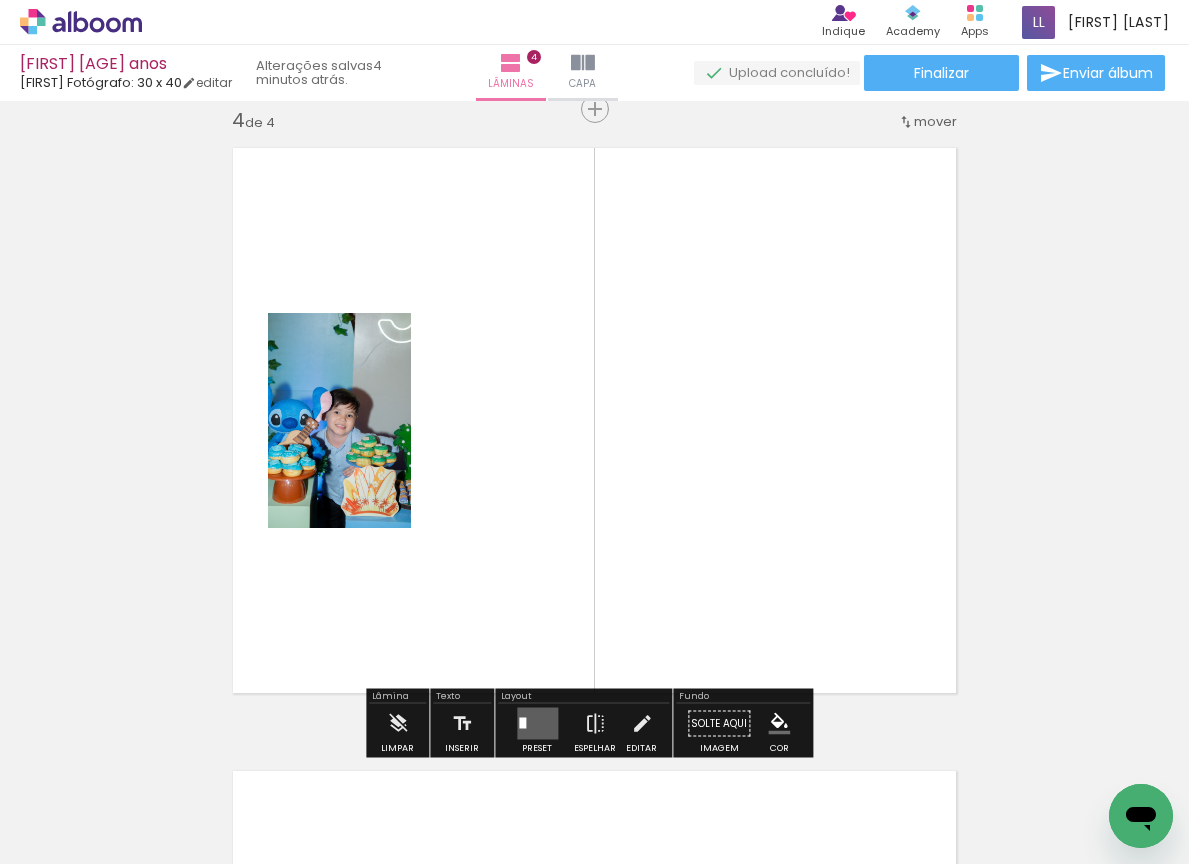 drag, startPoint x: 838, startPoint y: 813, endPoint x: 607, endPoint y: 553, distance: 347.7945 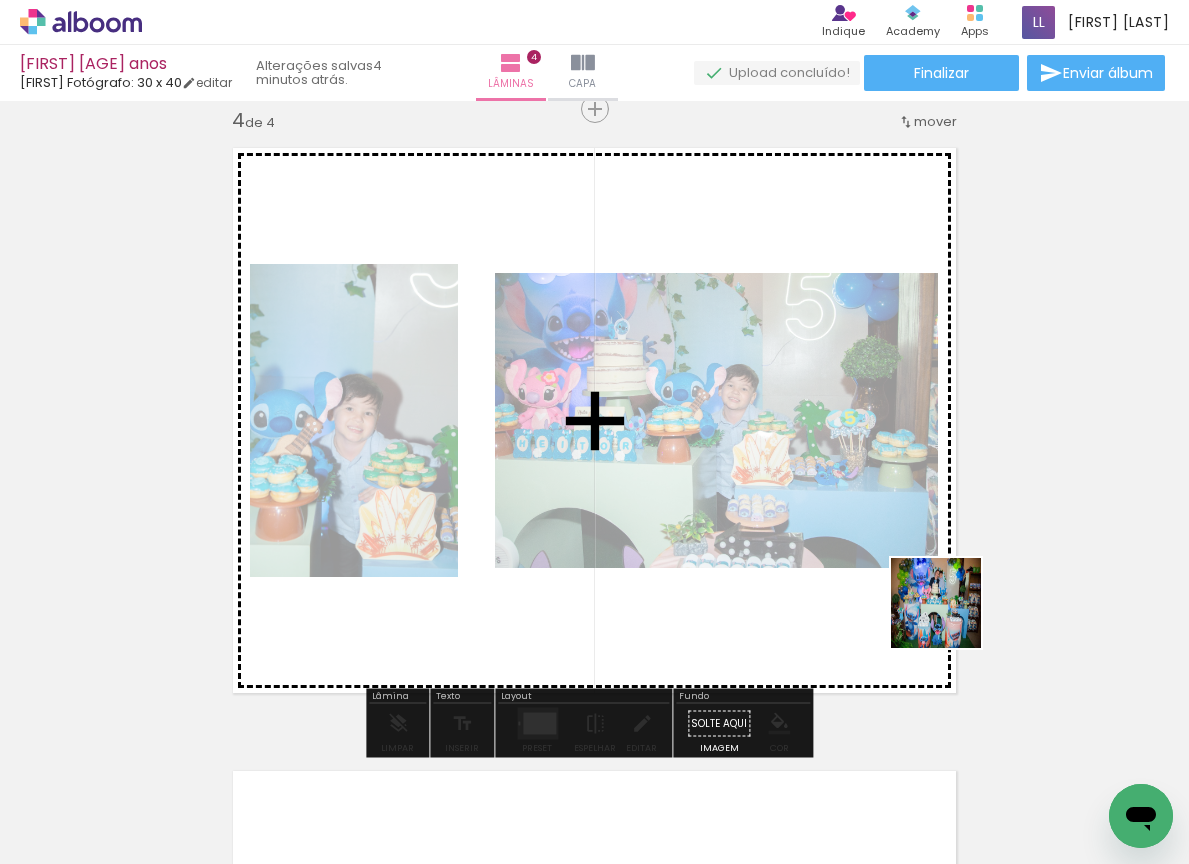 drag, startPoint x: 1118, startPoint y: 780, endPoint x: 828, endPoint y: 511, distance: 395.5515 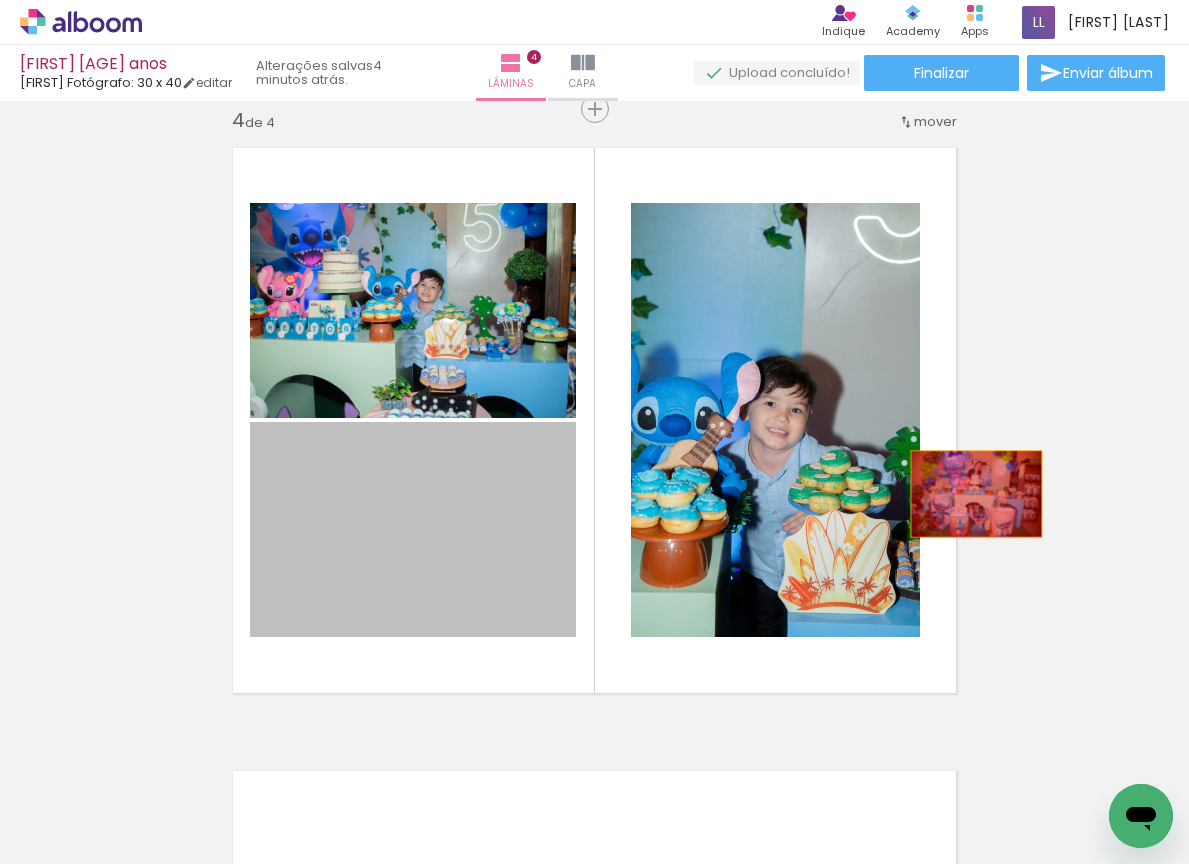 drag, startPoint x: 406, startPoint y: 536, endPoint x: 1011, endPoint y: 492, distance: 606.5979 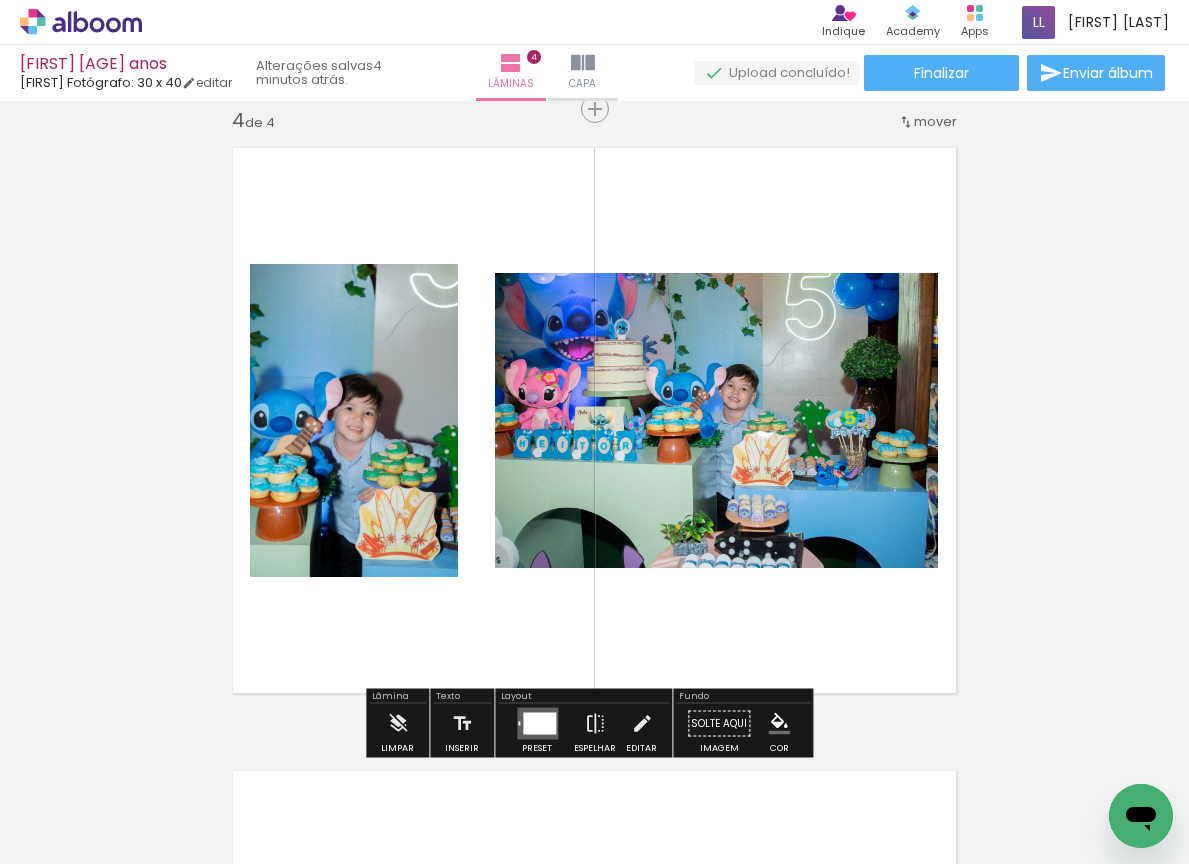 click at bounding box center [537, 724] 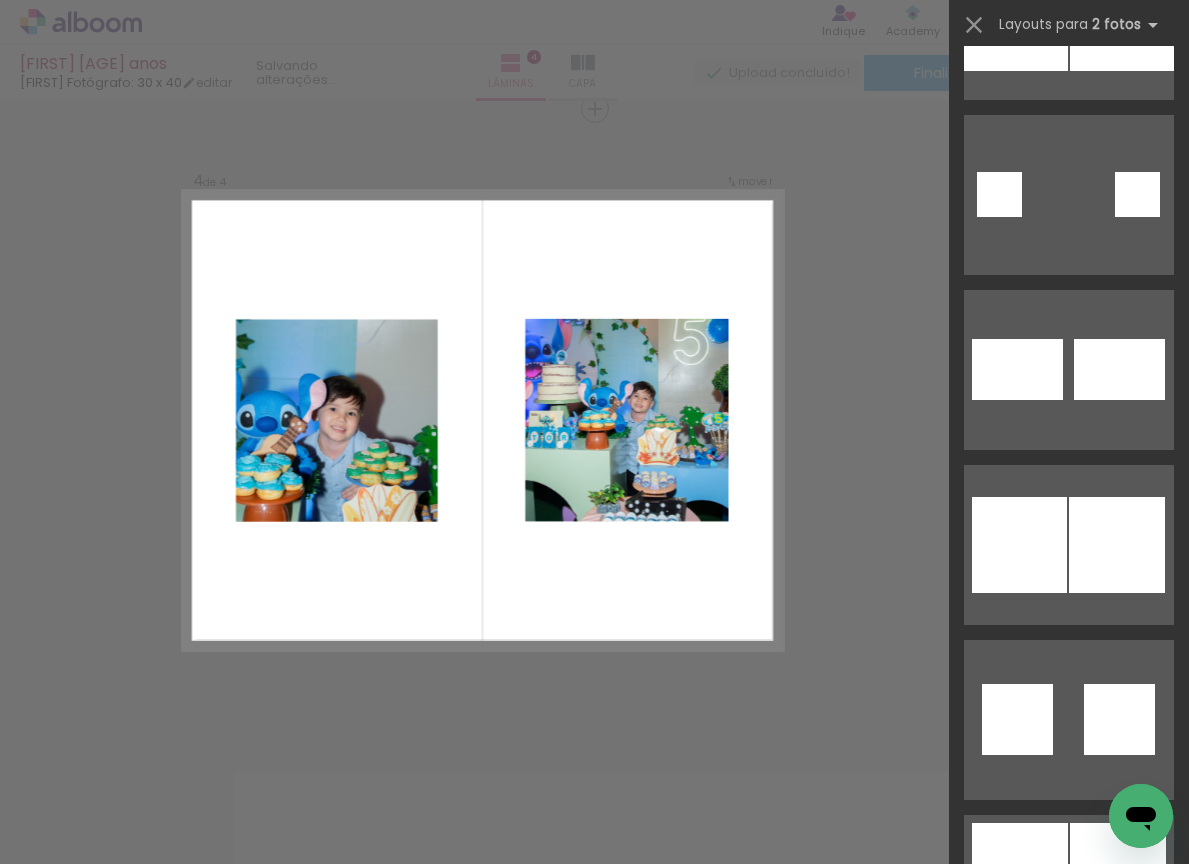scroll, scrollTop: 8411, scrollLeft: 0, axis: vertical 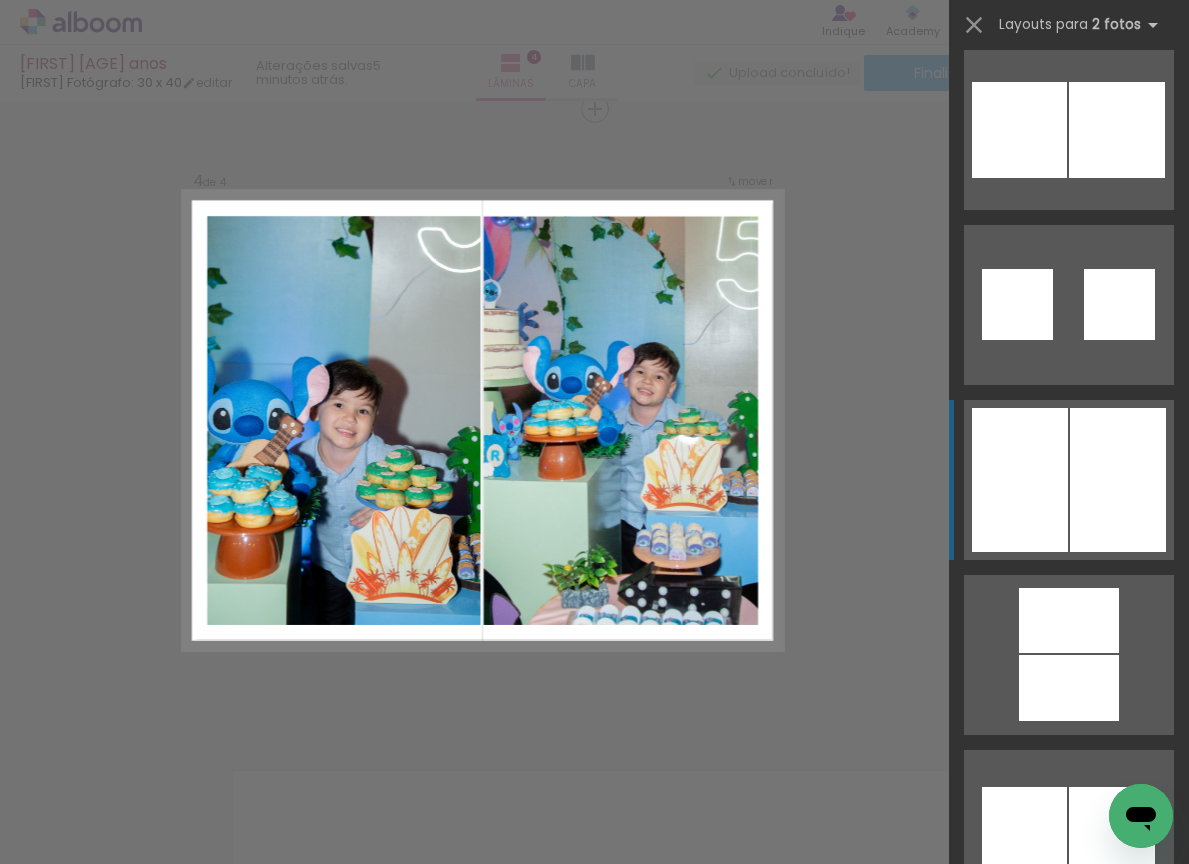 click at bounding box center (1119, 304) 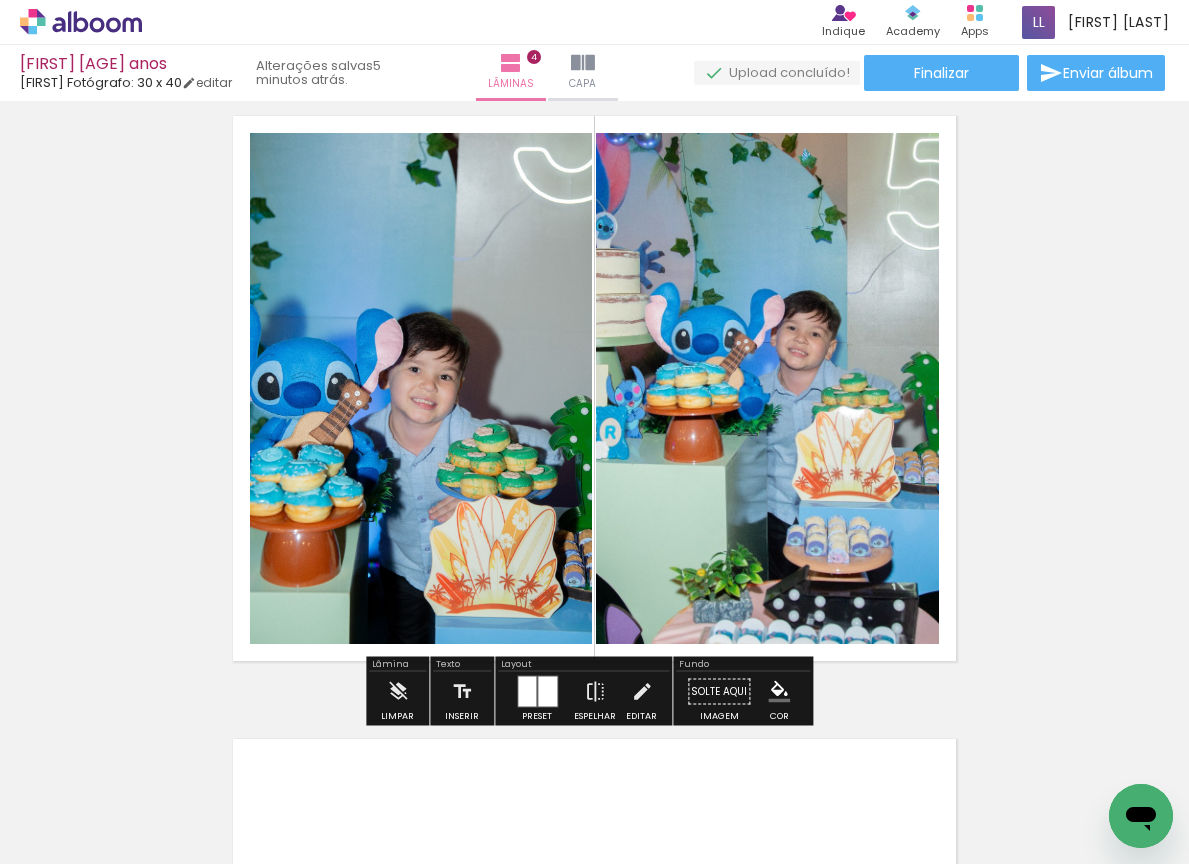 scroll, scrollTop: 2037, scrollLeft: 0, axis: vertical 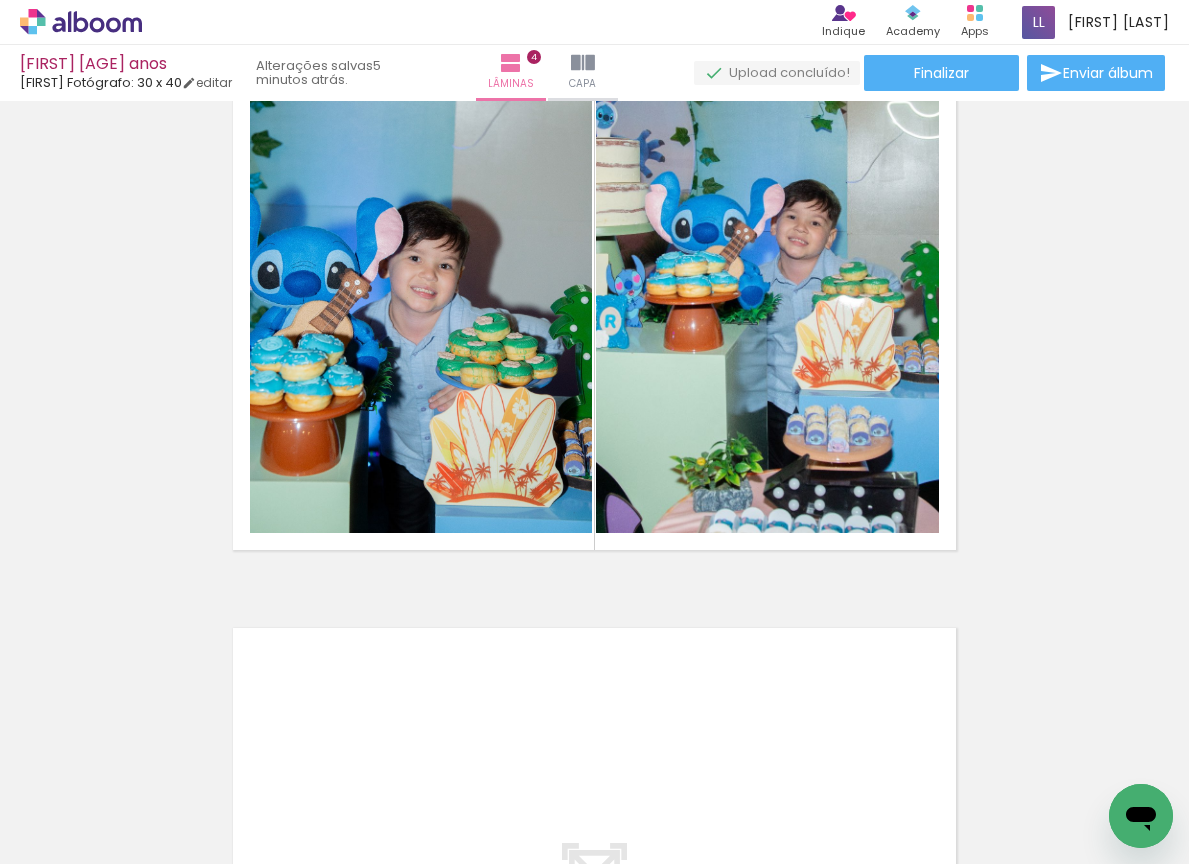 drag, startPoint x: 356, startPoint y: 857, endPoint x: 539, endPoint y: 867, distance: 183.27303 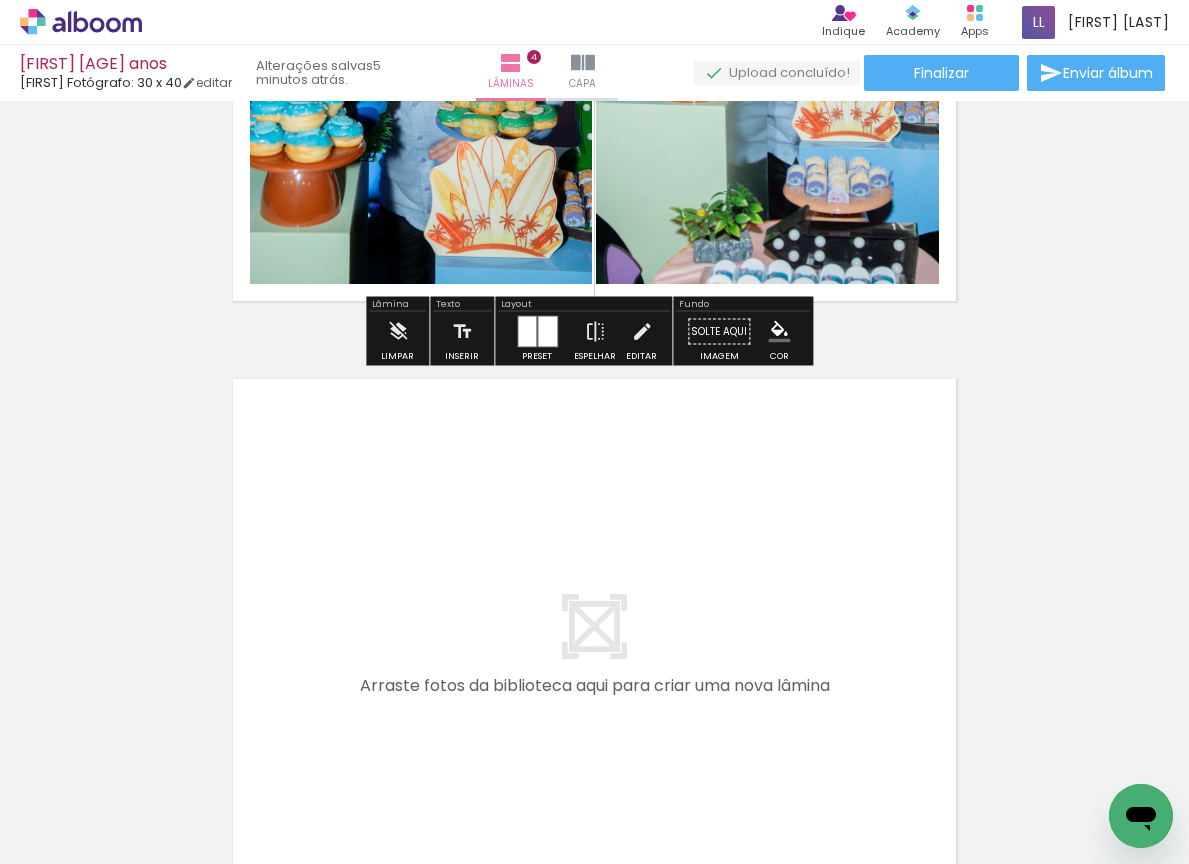 scroll, scrollTop: 2441, scrollLeft: 0, axis: vertical 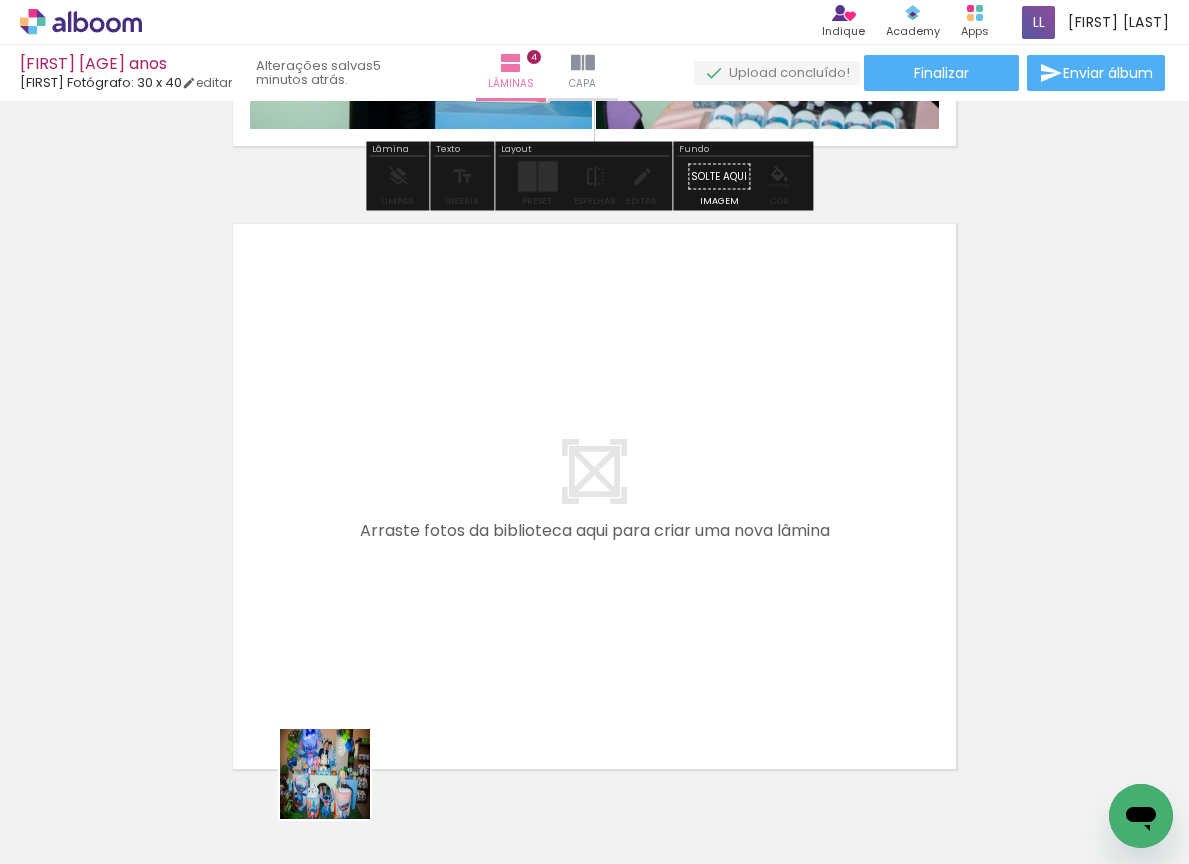 drag, startPoint x: 340, startPoint y: 789, endPoint x: 356, endPoint y: 502, distance: 287.44565 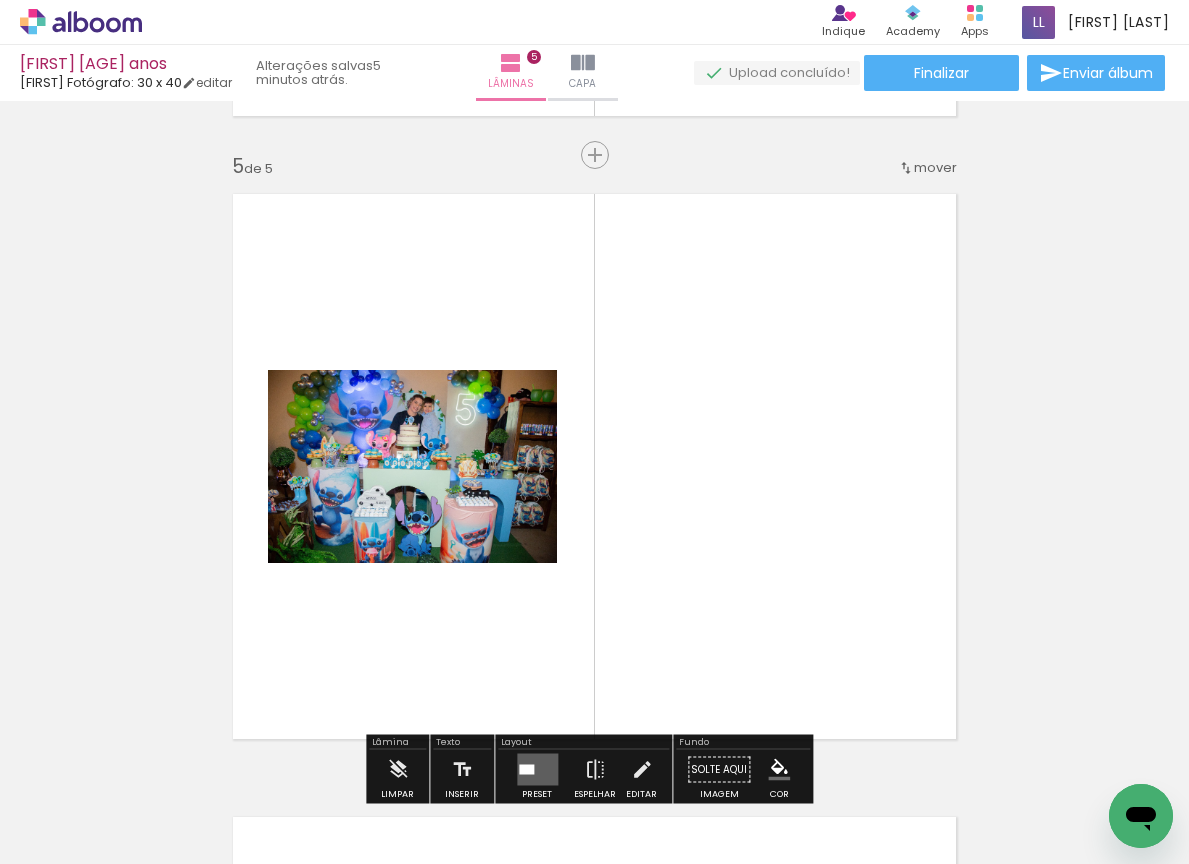 scroll, scrollTop: 2517, scrollLeft: 0, axis: vertical 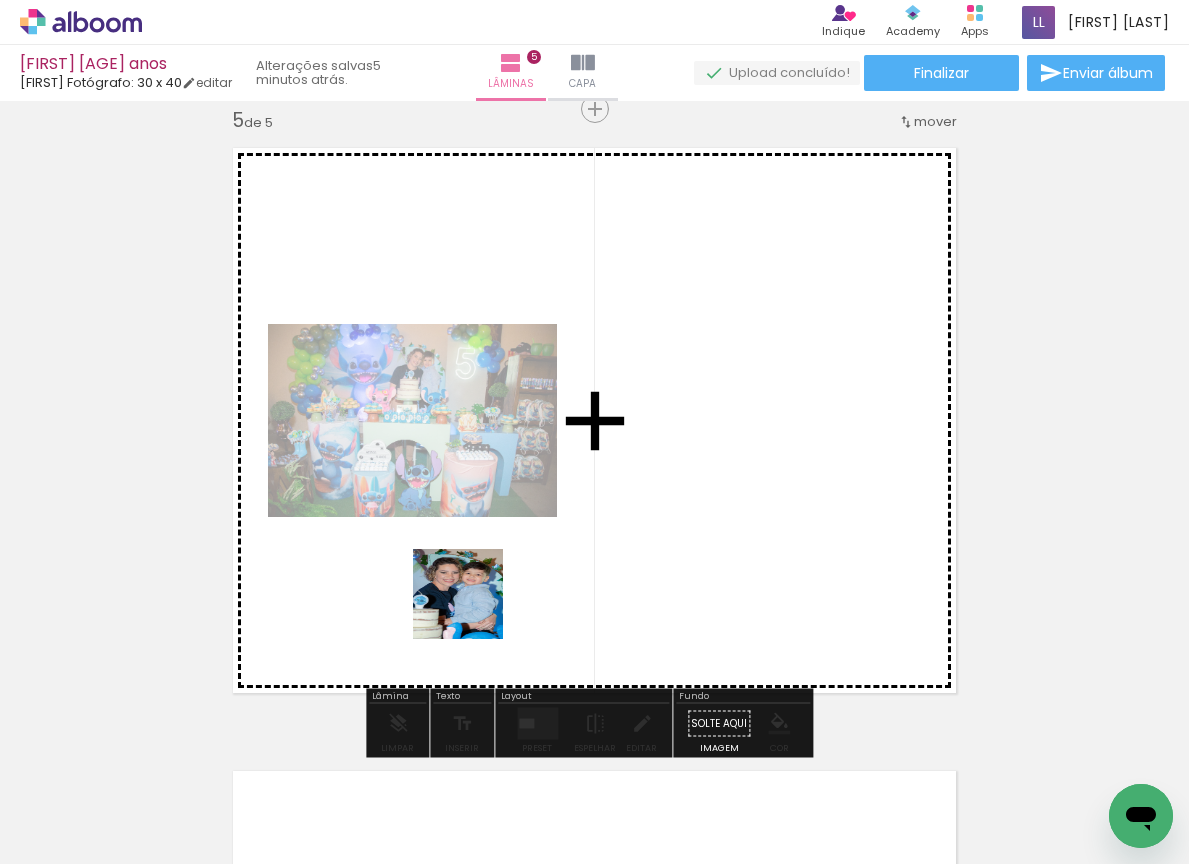 drag, startPoint x: 449, startPoint y: 724, endPoint x: 490, endPoint y: 506, distance: 221.822 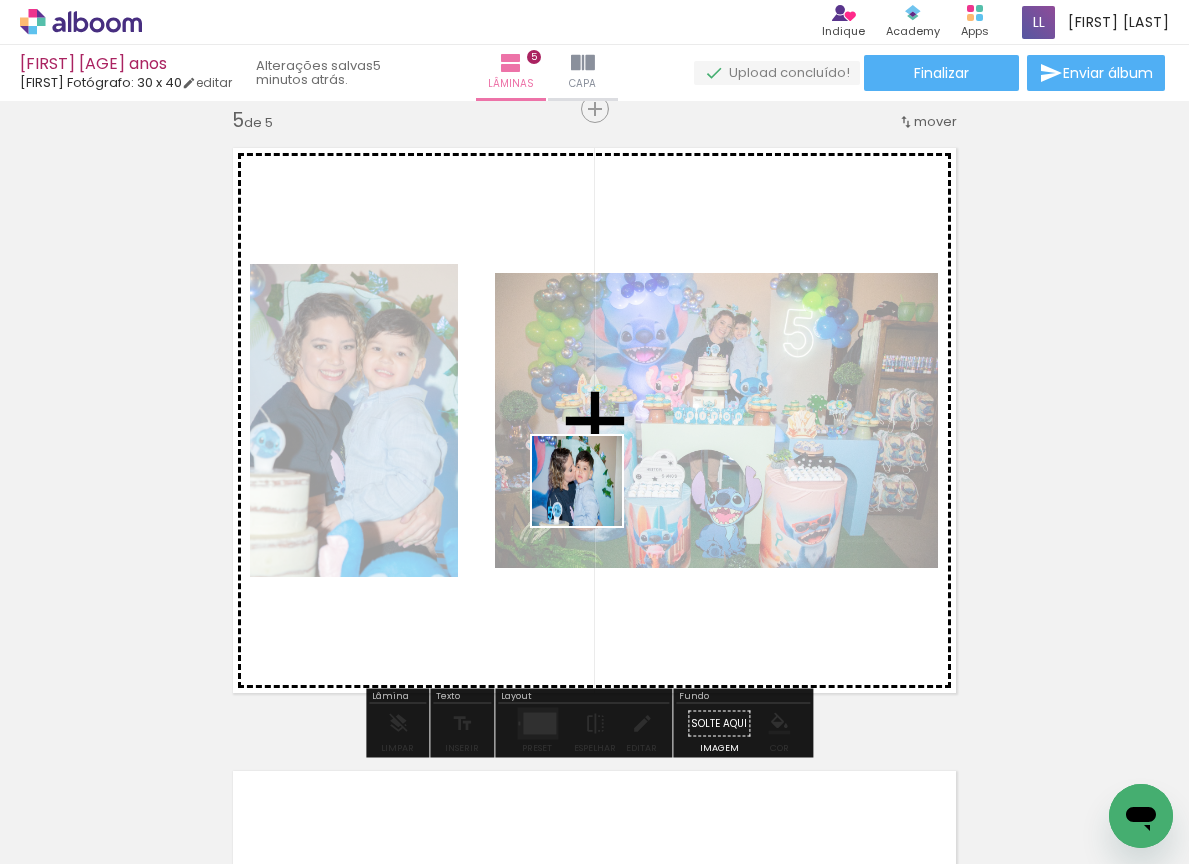drag, startPoint x: 552, startPoint y: 800, endPoint x: 596, endPoint y: 482, distance: 321.0296 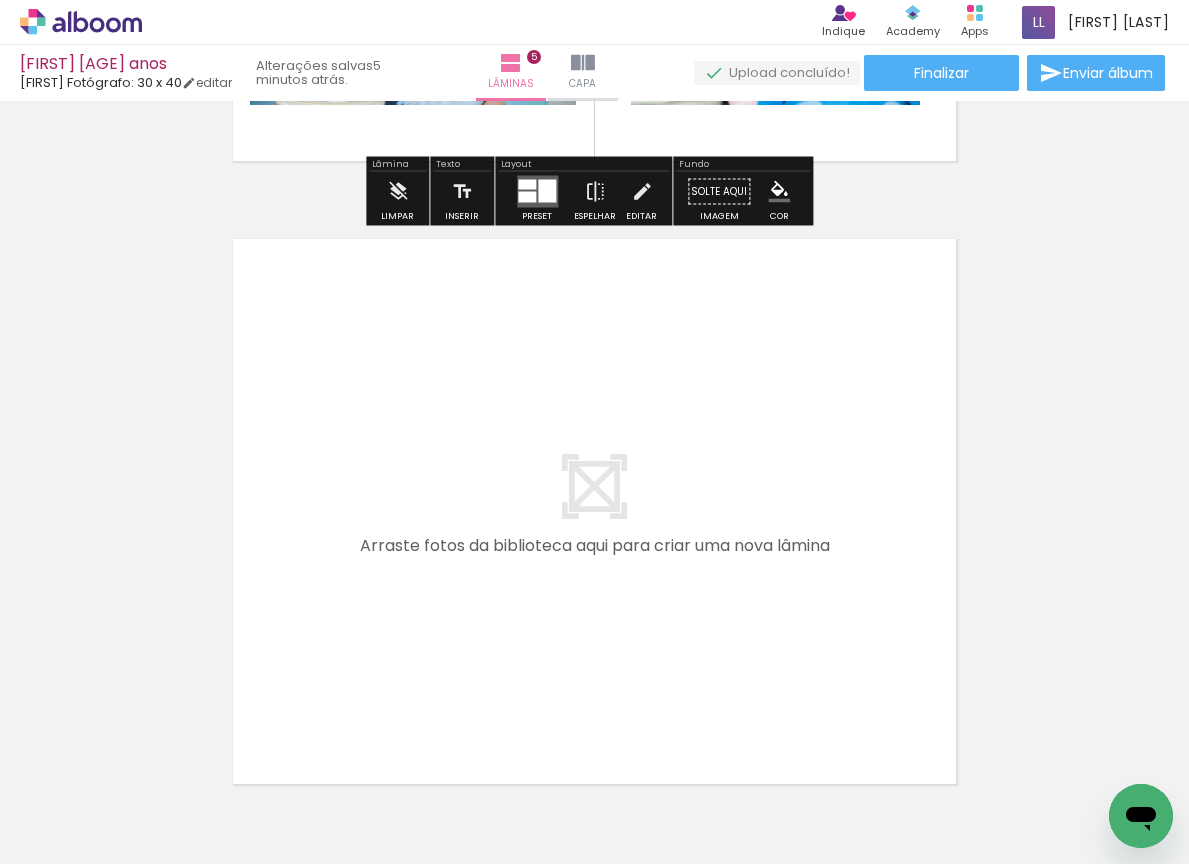 scroll, scrollTop: 3178, scrollLeft: 0, axis: vertical 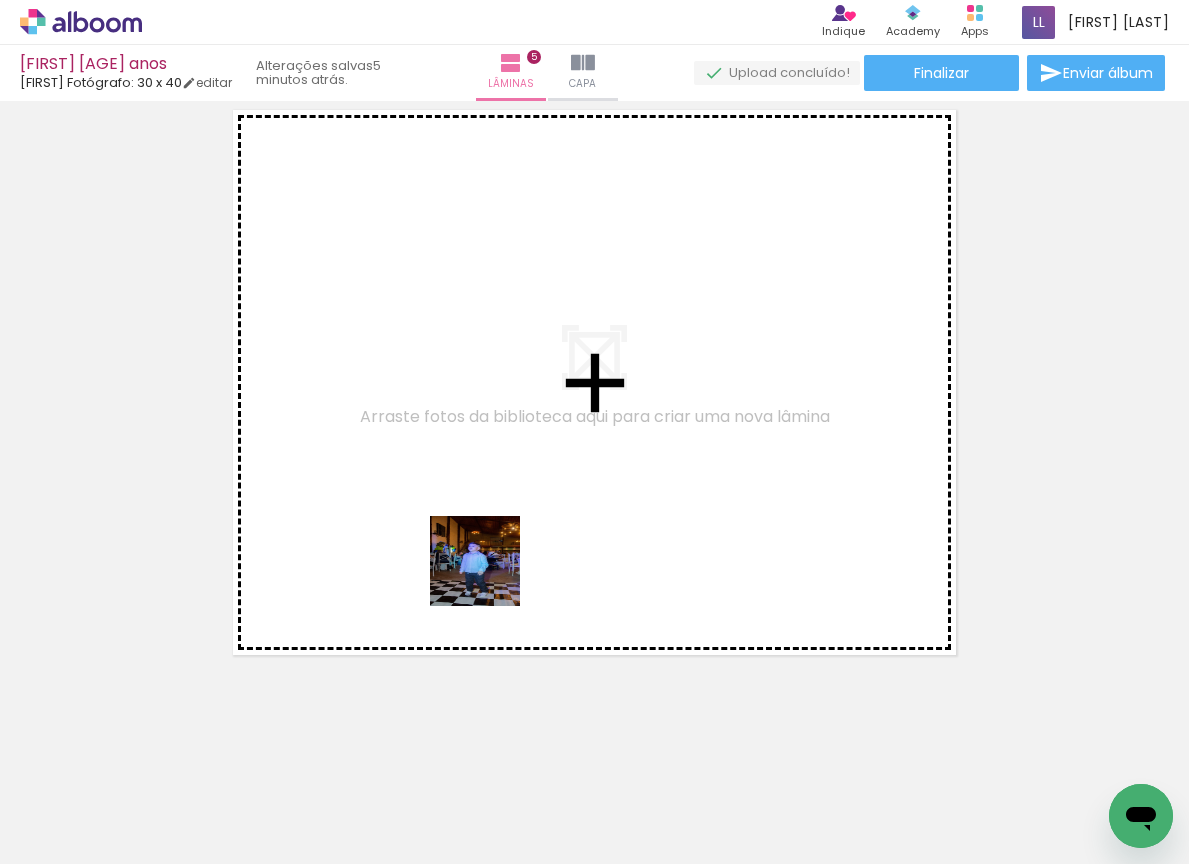 drag, startPoint x: 660, startPoint y: 815, endPoint x: 680, endPoint y: 711, distance: 105.90562 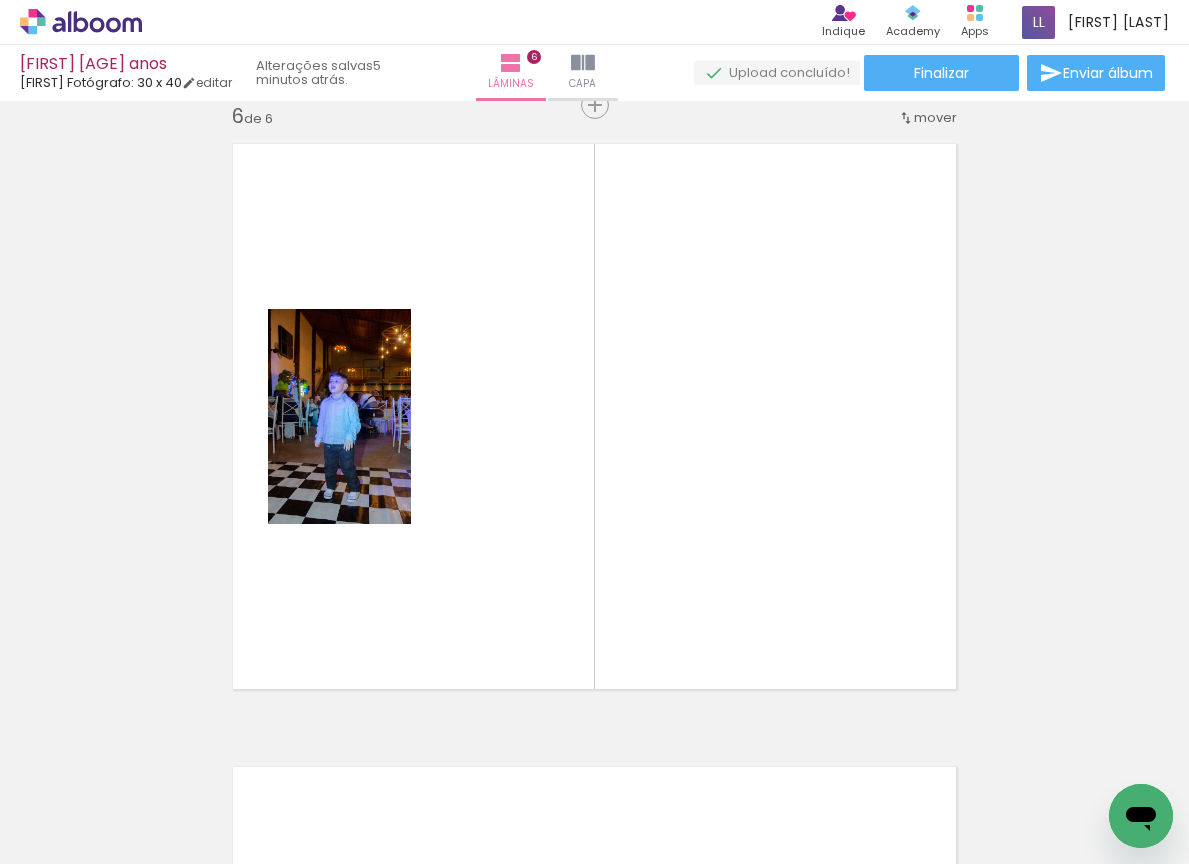 scroll, scrollTop: 3140, scrollLeft: 0, axis: vertical 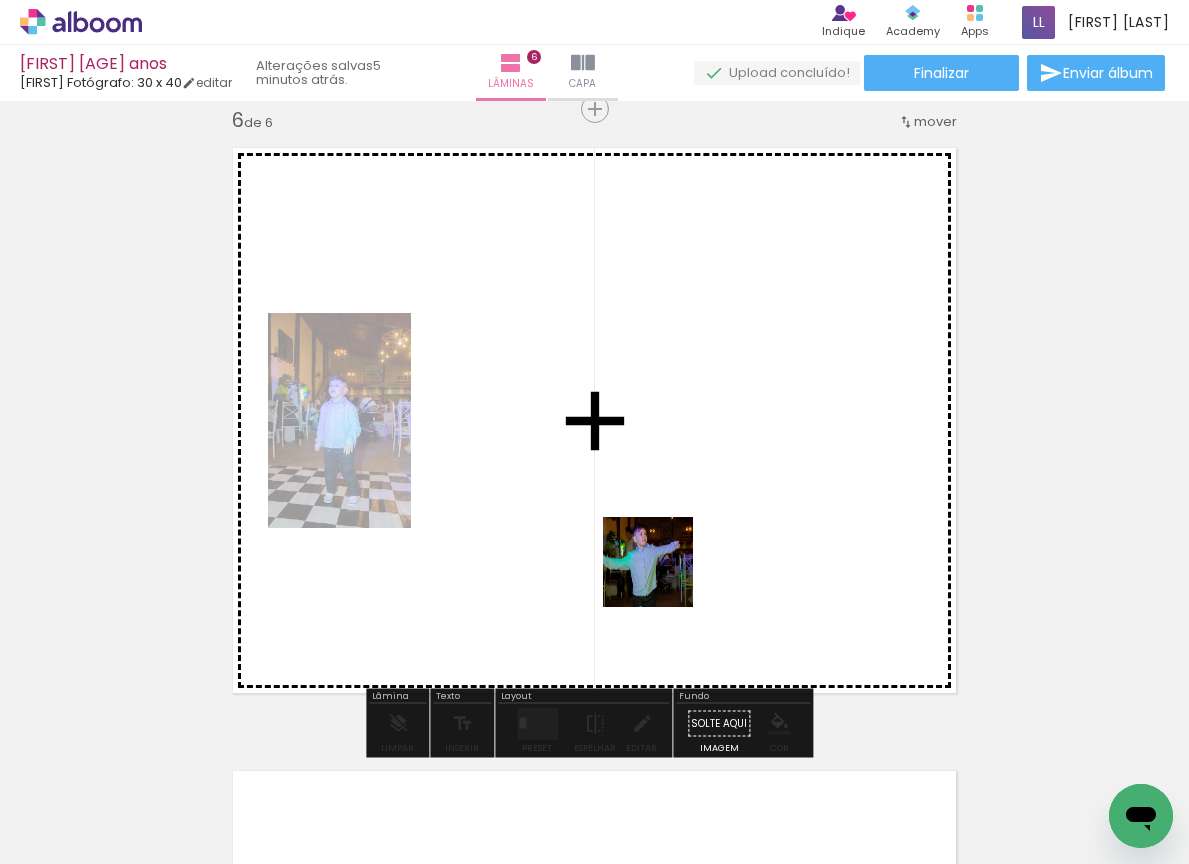 drag, startPoint x: 734, startPoint y: 703, endPoint x: 649, endPoint y: 521, distance: 200.8706 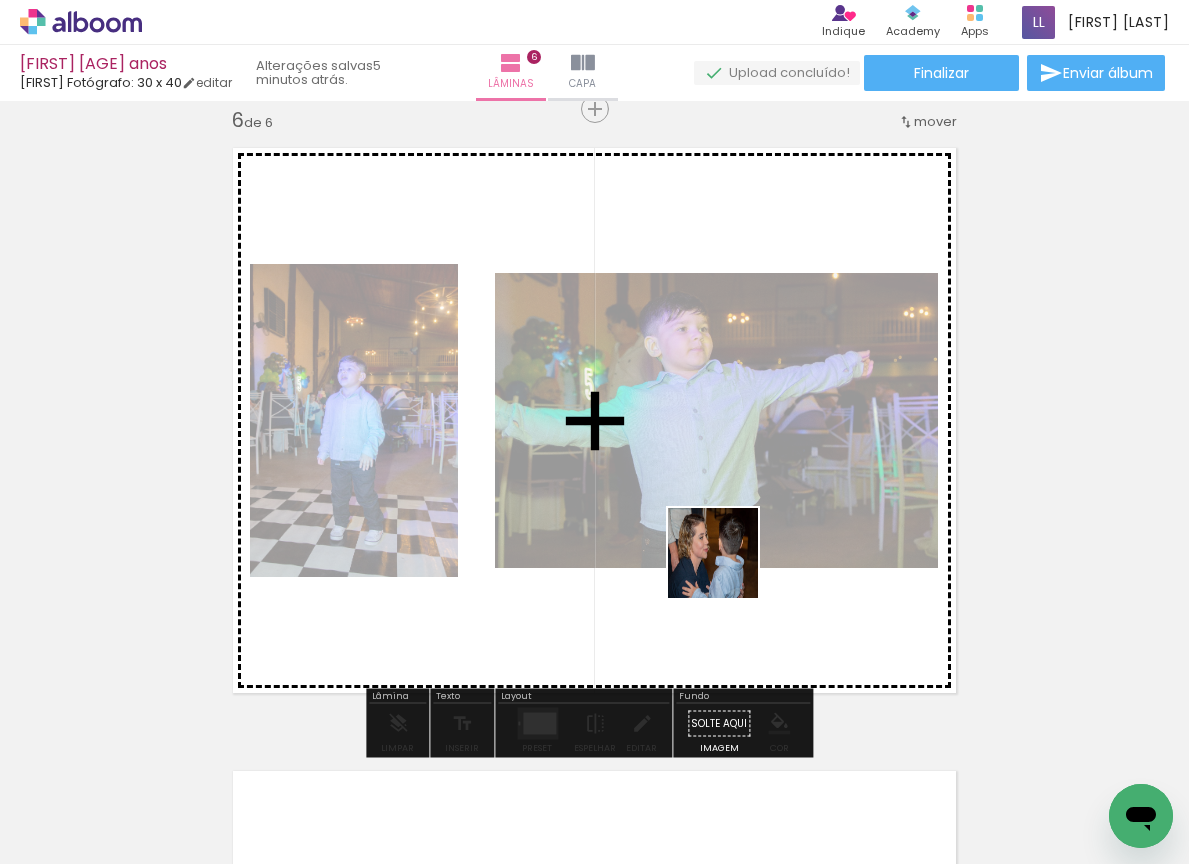 drag, startPoint x: 884, startPoint y: 793, endPoint x: 721, endPoint y: 557, distance: 286.81876 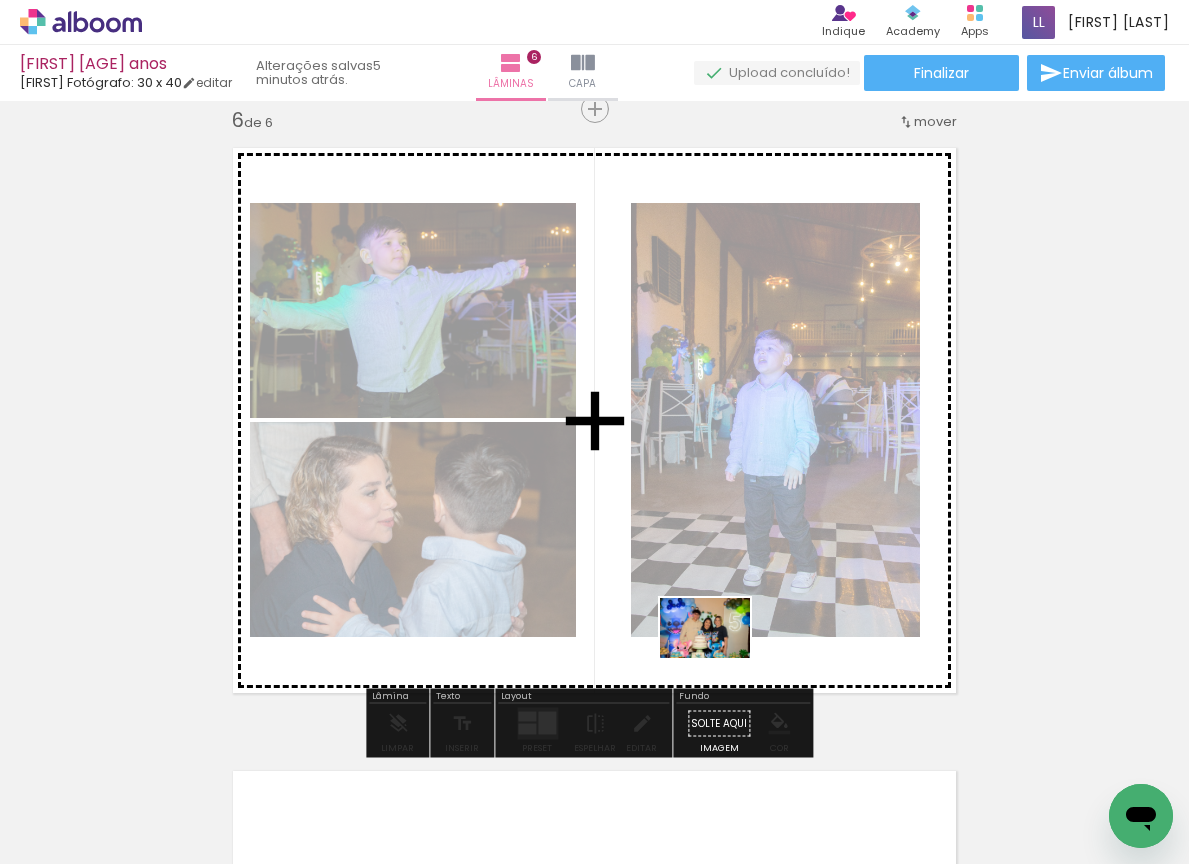 drag, startPoint x: 959, startPoint y: 793, endPoint x: 720, endPoint y: 658, distance: 274.49225 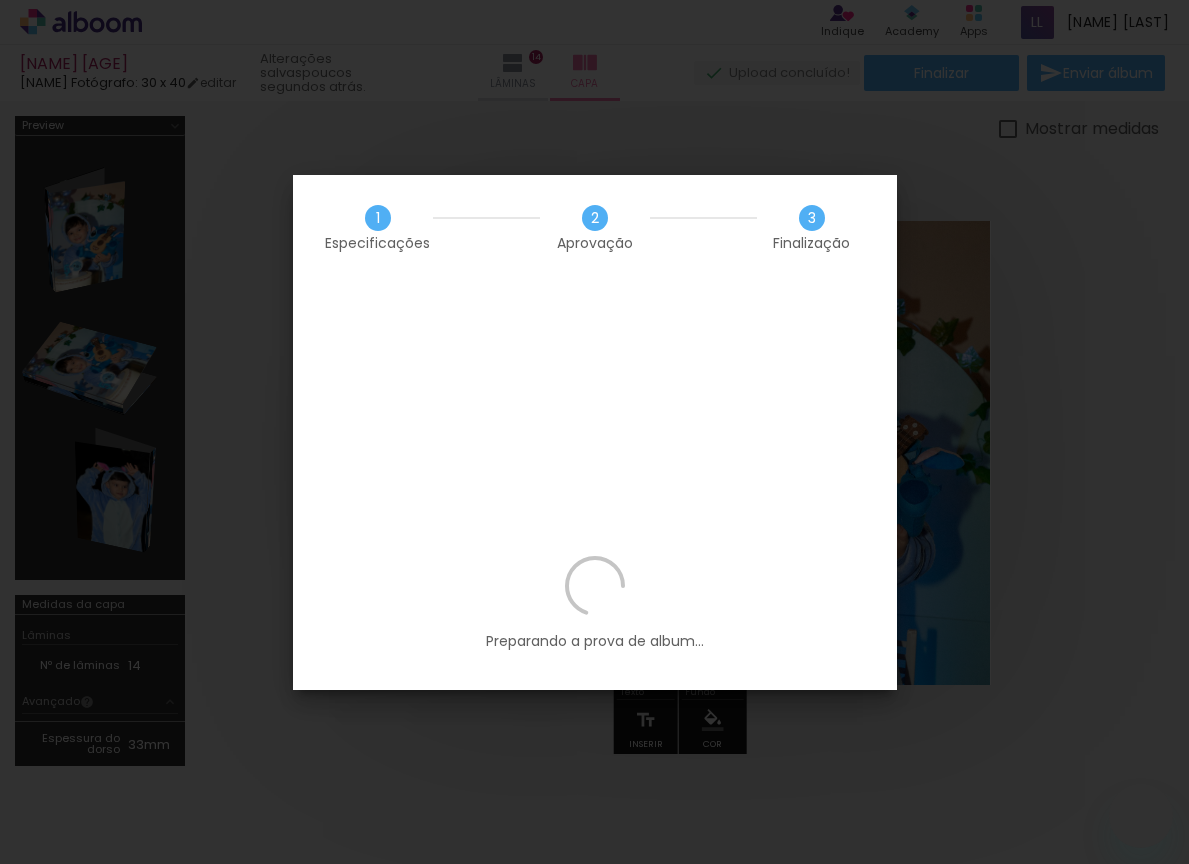 scroll, scrollTop: 0, scrollLeft: 0, axis: both 